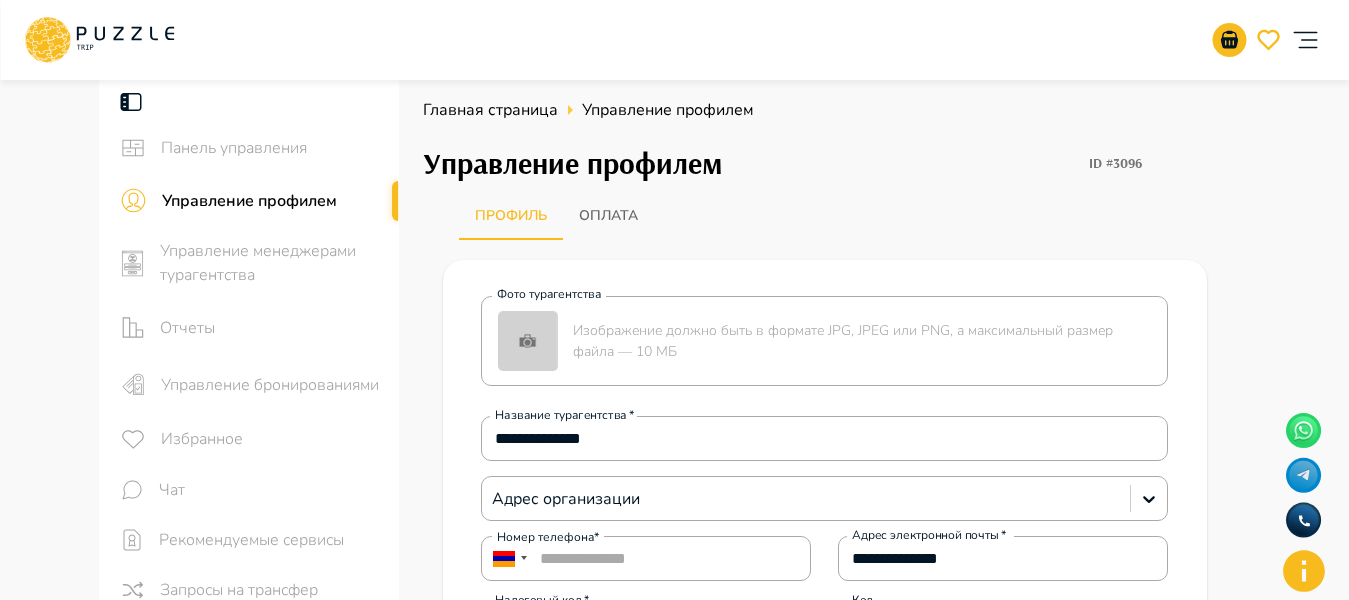 scroll, scrollTop: 389, scrollLeft: 0, axis: vertical 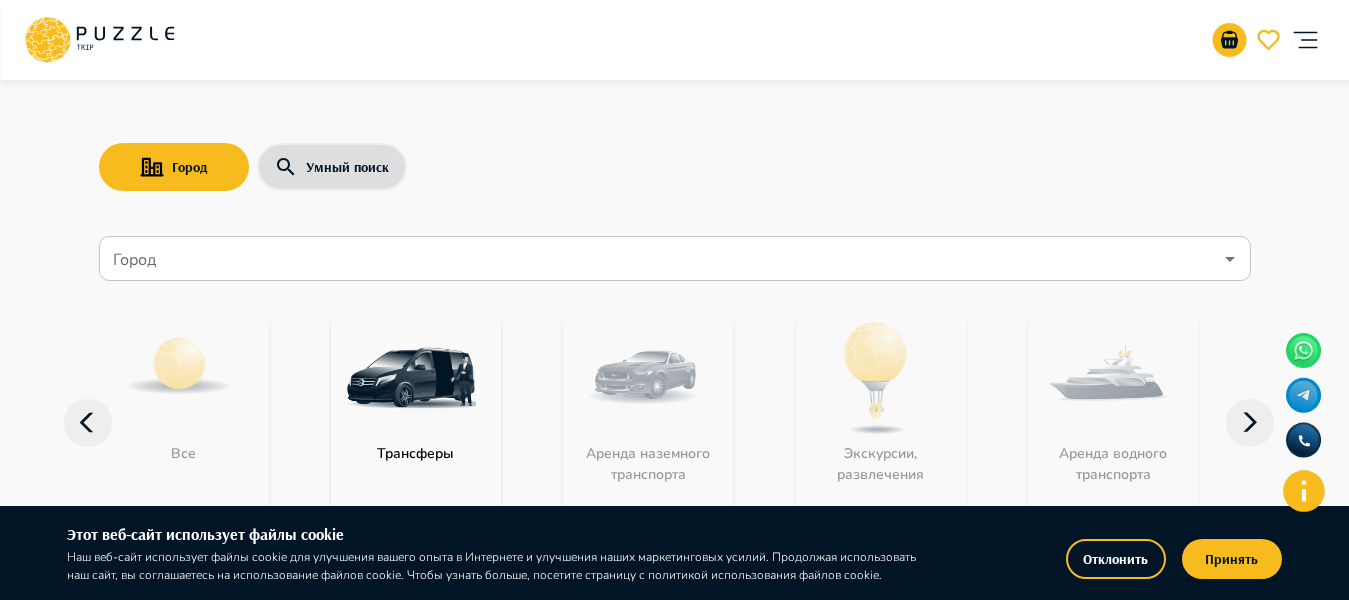 click 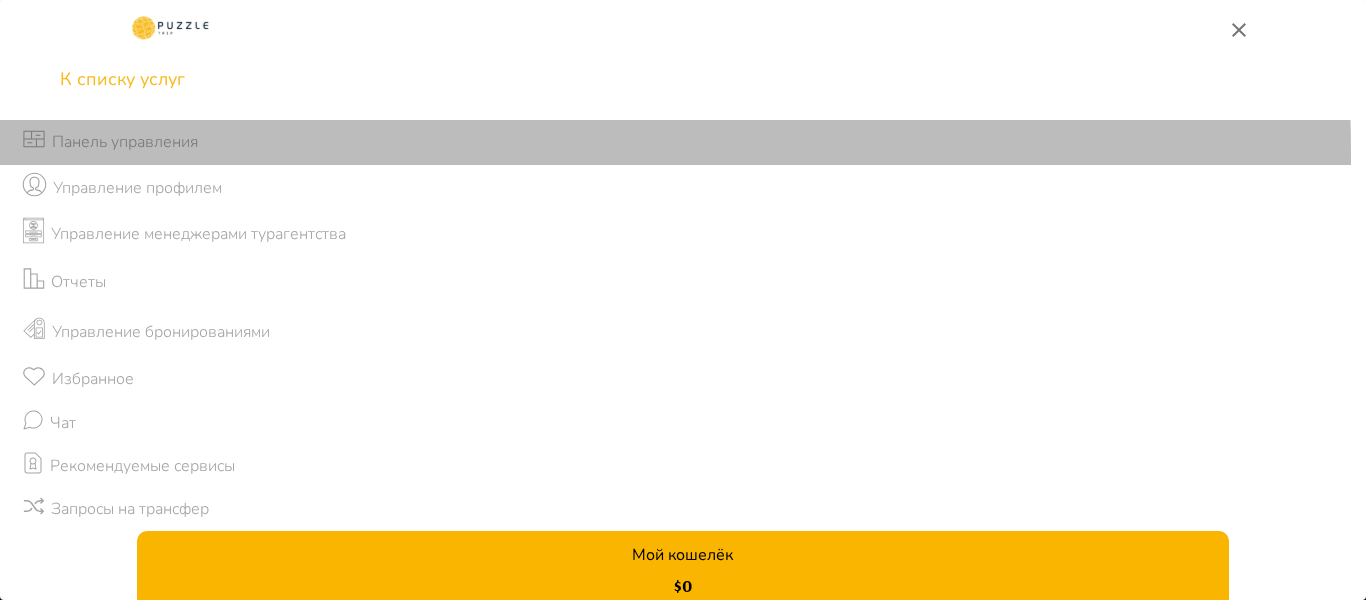 click on "Панель управления" at bounding box center [683, 142] 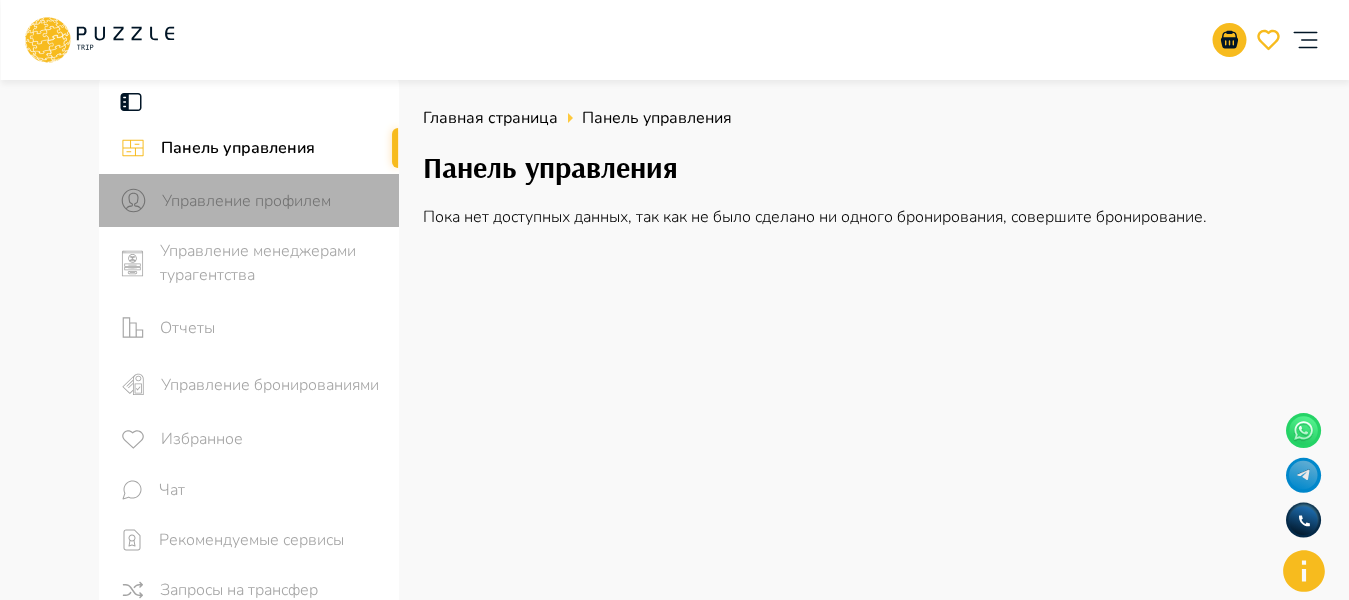 click on "Управление профилем" at bounding box center (272, 201) 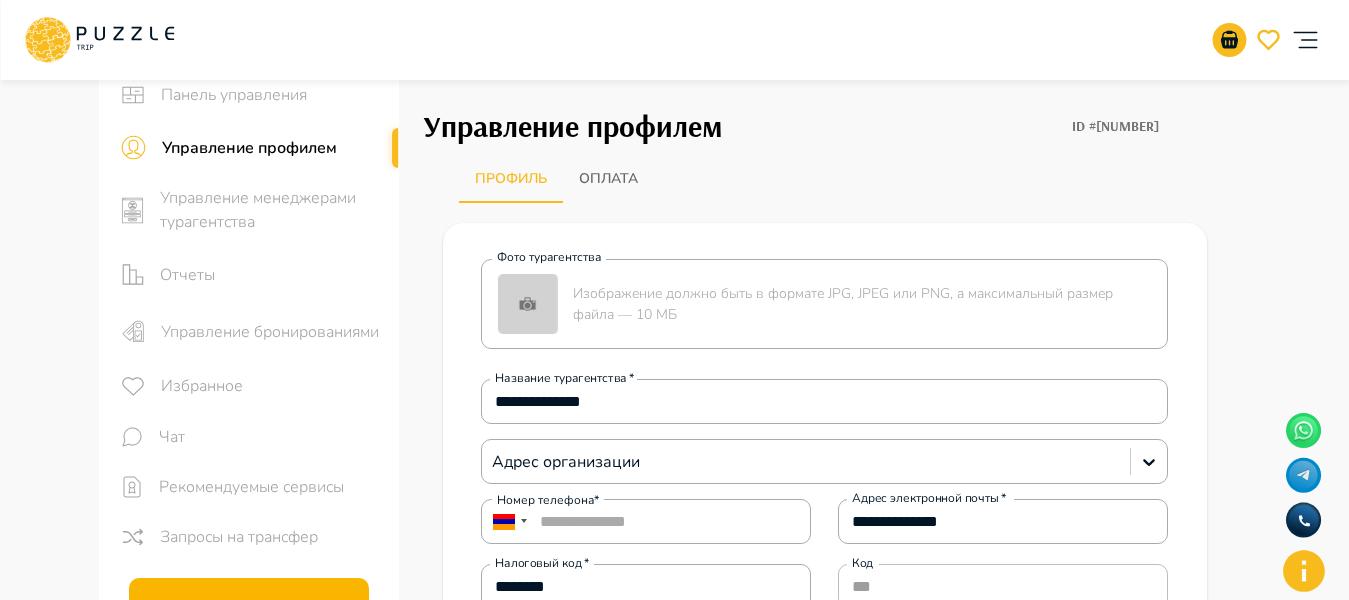 scroll, scrollTop: 67, scrollLeft: 0, axis: vertical 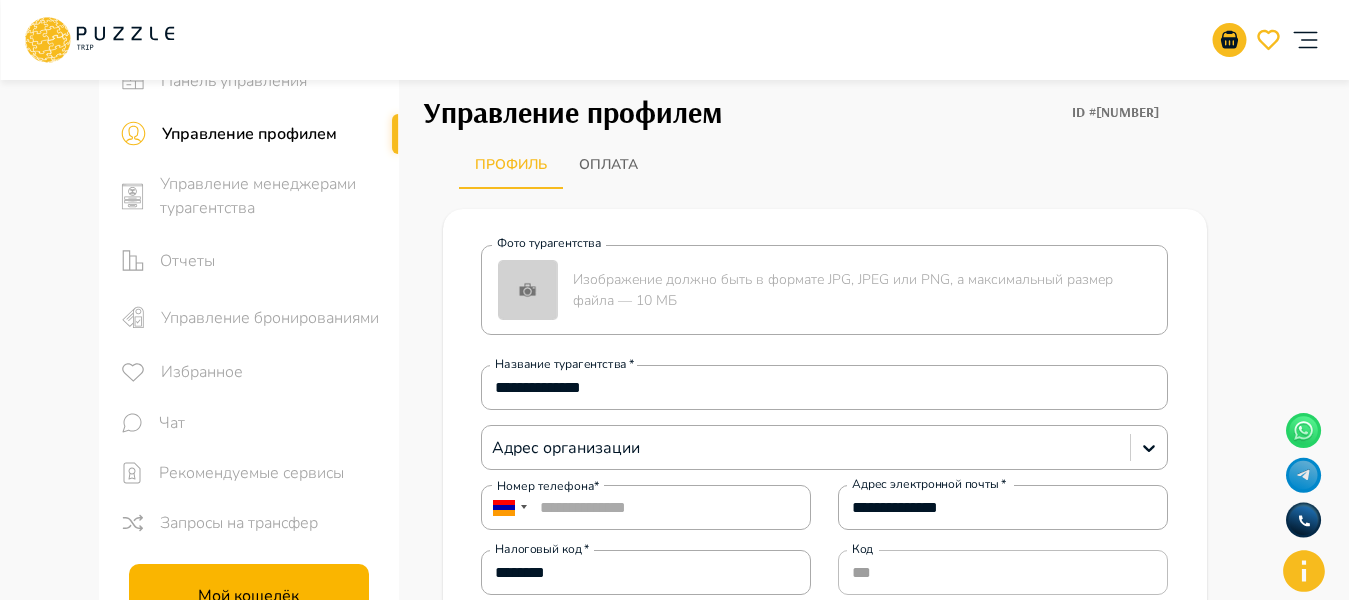 click on "Отчеты" at bounding box center (271, 261) 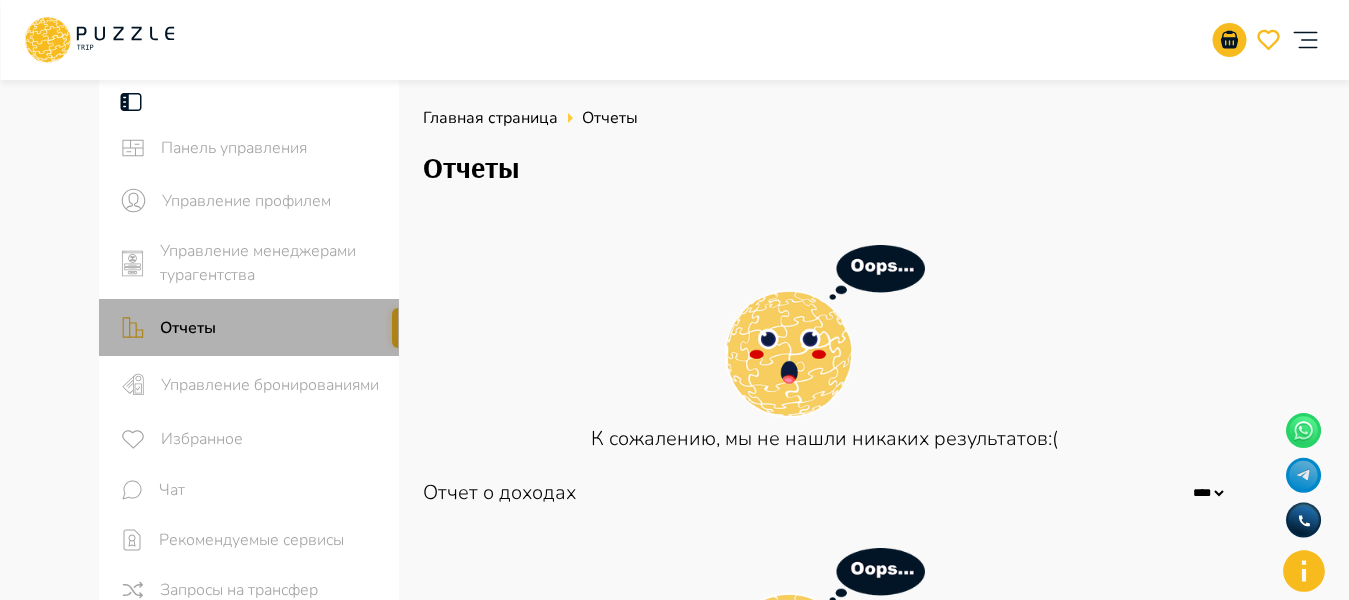 drag, startPoint x: 388, startPoint y: 327, endPoint x: 390, endPoint y: 341, distance: 14.142136 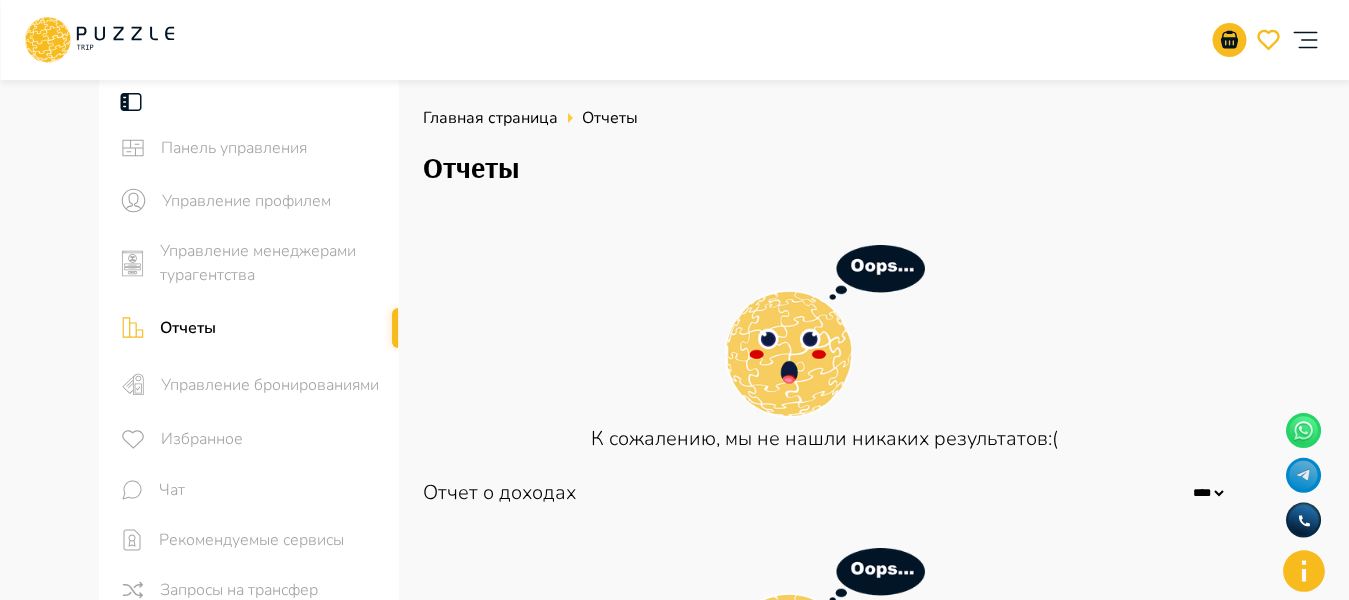 drag, startPoint x: 395, startPoint y: 333, endPoint x: 435, endPoint y: 225, distance: 115.16944 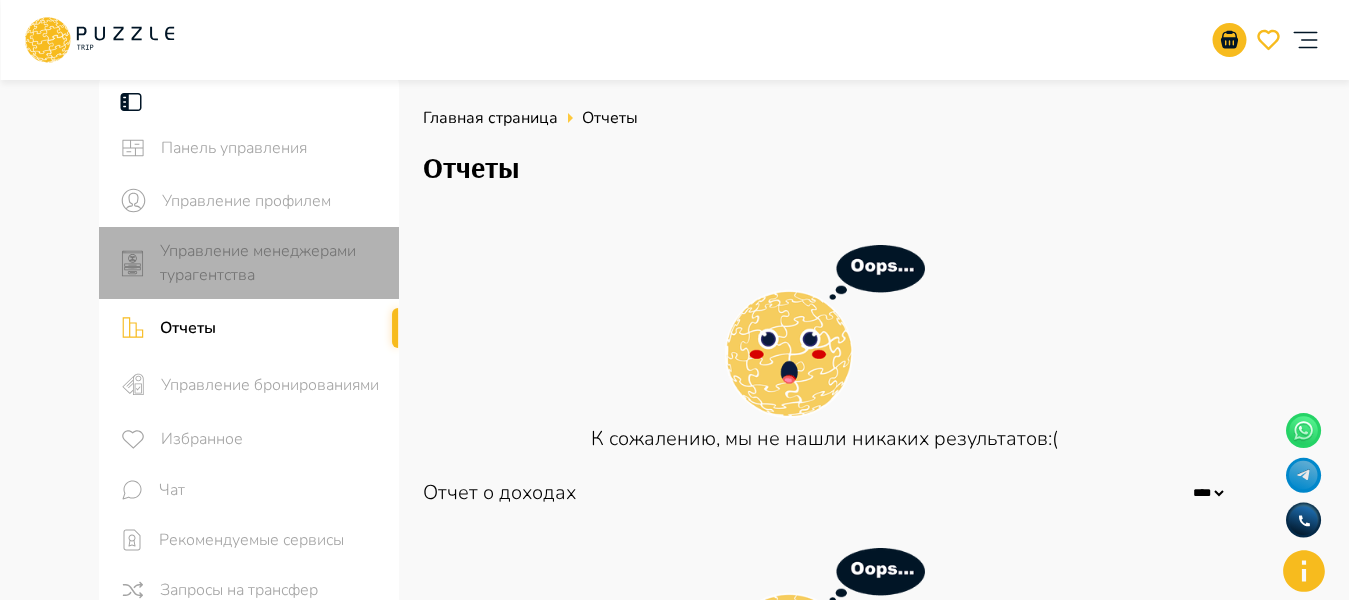 click on "Управление менеджерами турагентства" at bounding box center [249, 263] 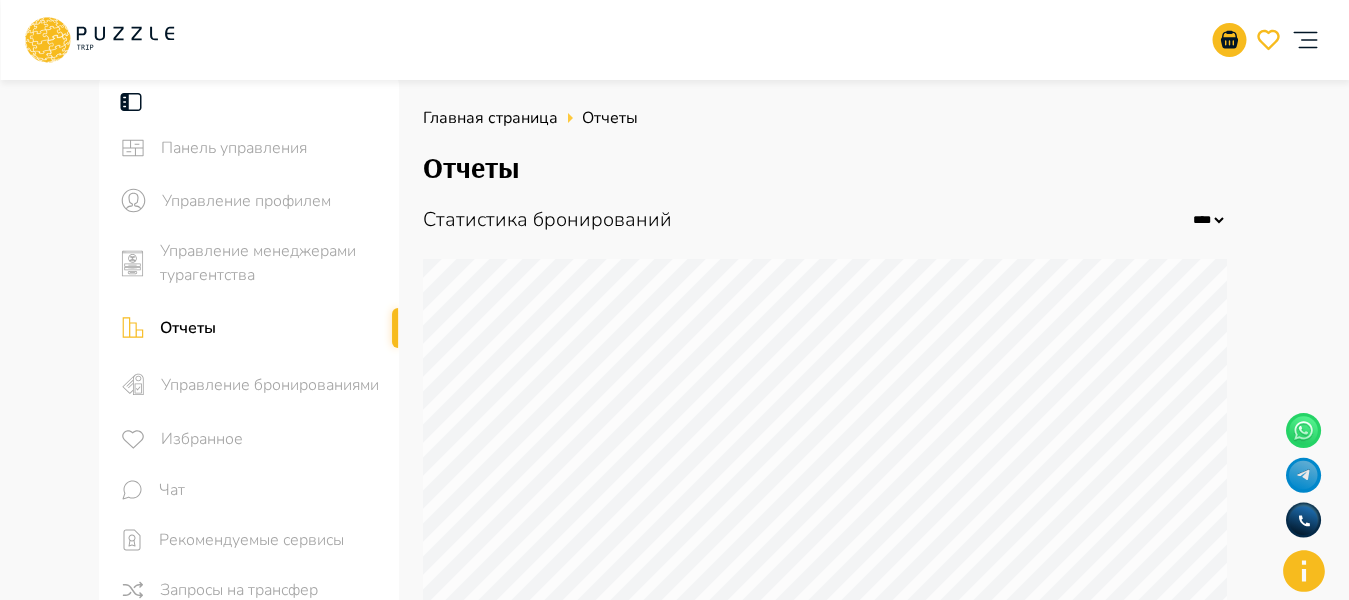 click on "Панель управления Управление профилем Управление менеджерами турагентства Отчеты Управление бронированиями Избранное Чат Рекомендуемые сервисы Запросы на трансфер Мой кошелёк $ 0 Выплата   $0 Приглашайте друзей и получайте 3% от всех их покупок на свой кошелёк в течении года! Ссылка Выйти Главная страница Отчеты Отчеты Статистика бронирований **** **** **** **** **** **** **** **** **** **** **** Отчет о доходах **** **** **** **** **** **** **** **** **** **** **** К сожалению, мы не нашли никаких результатов:( Отчет о доходах (для всех менеджеров) **** **** **** **** **** **** **** **** **** **** **** Бронирование по номеру" at bounding box center (674, 851) 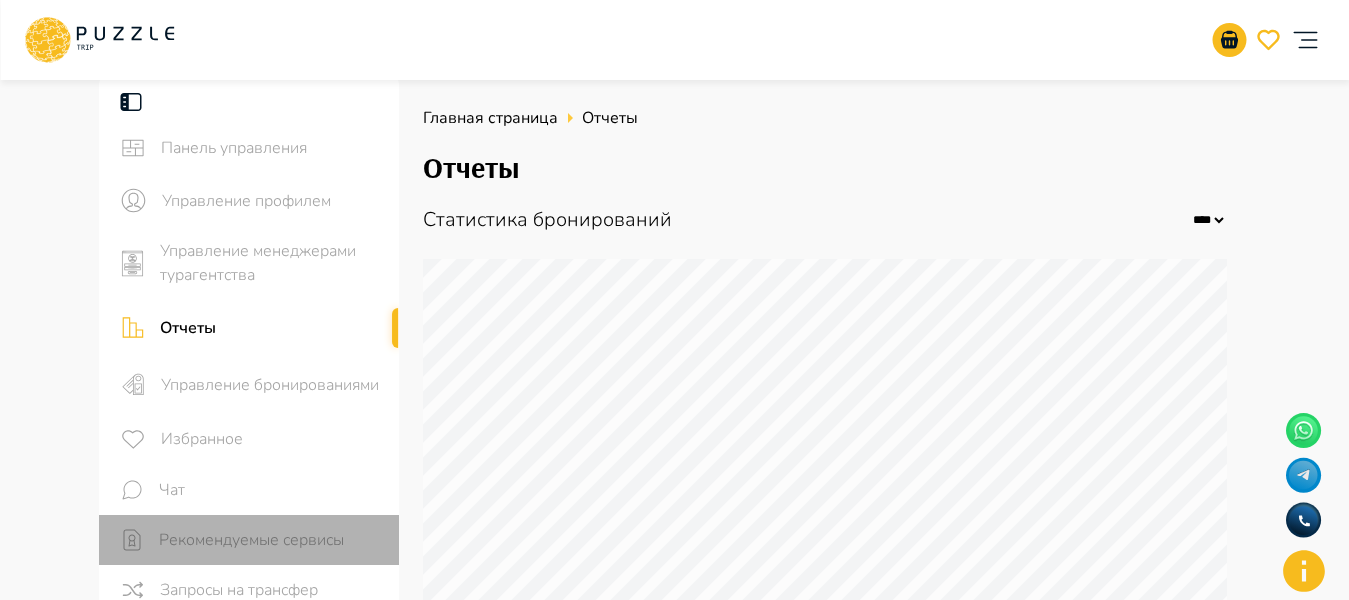 click on "Рекомендуемые сервисы" at bounding box center (271, 540) 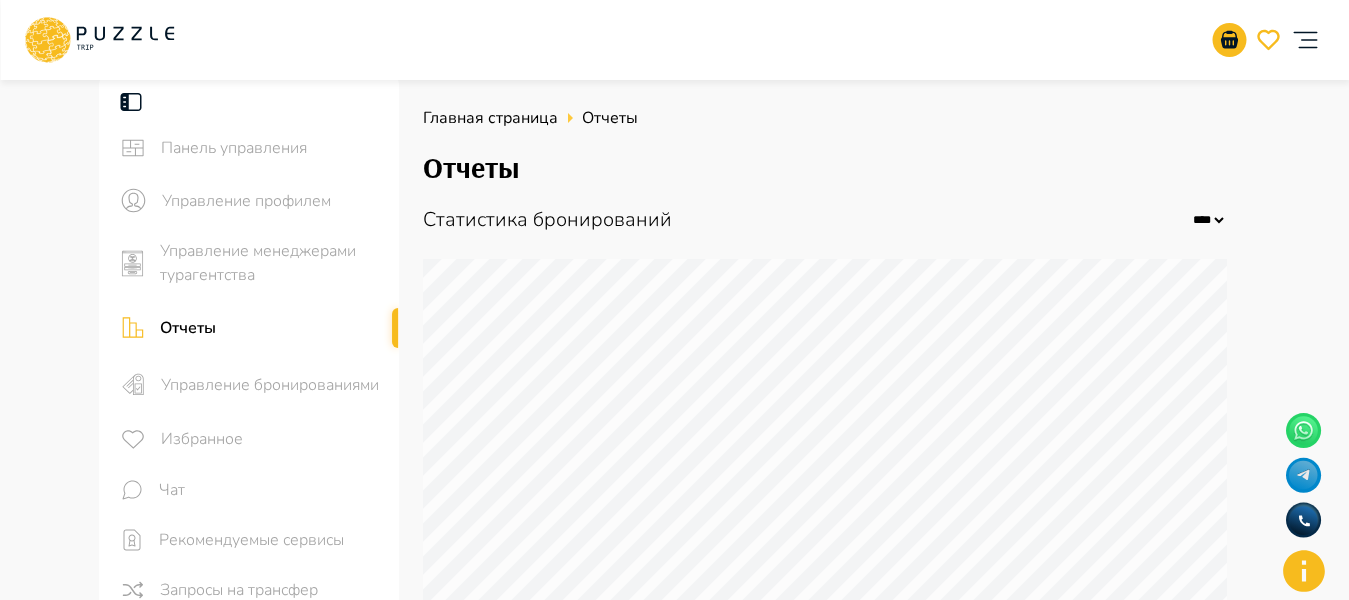 click on "Рекомендуемые сервисы" at bounding box center (271, 540) 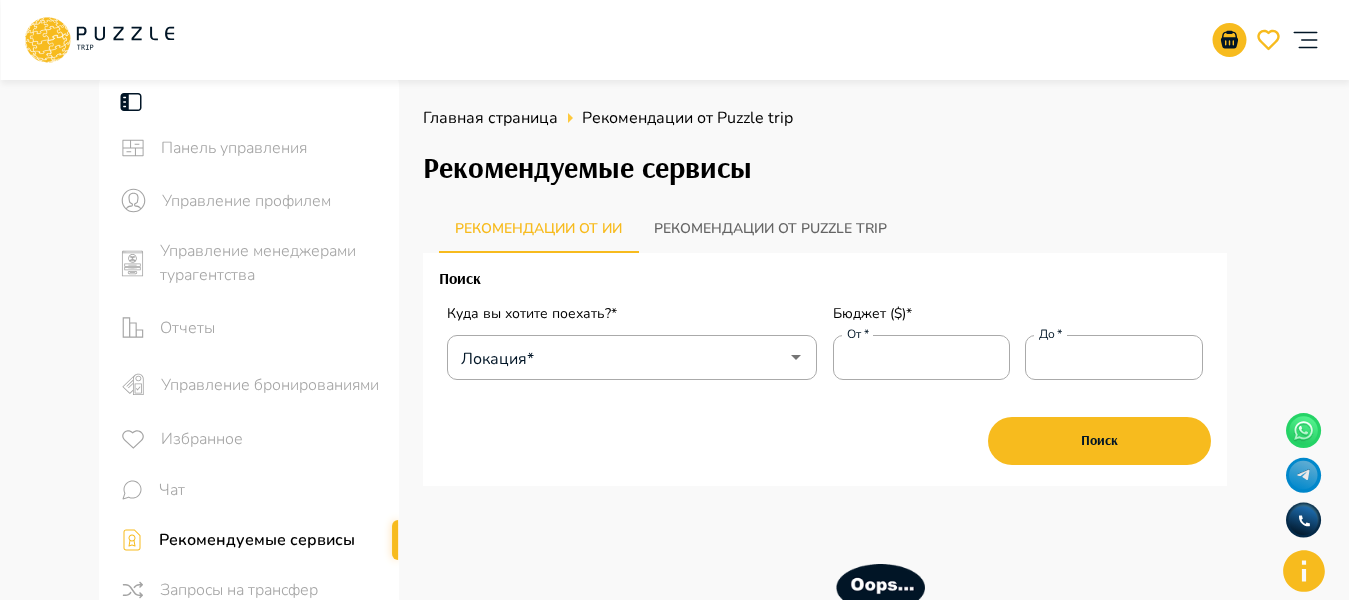 type 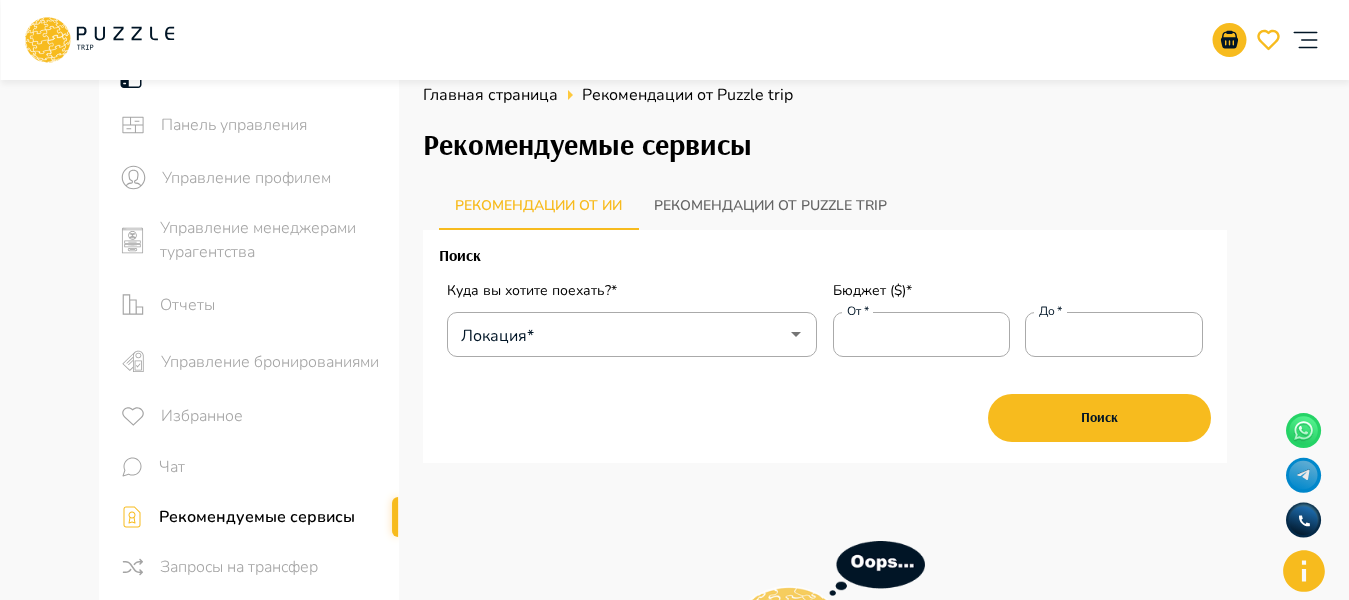 scroll, scrollTop: 39, scrollLeft: 0, axis: vertical 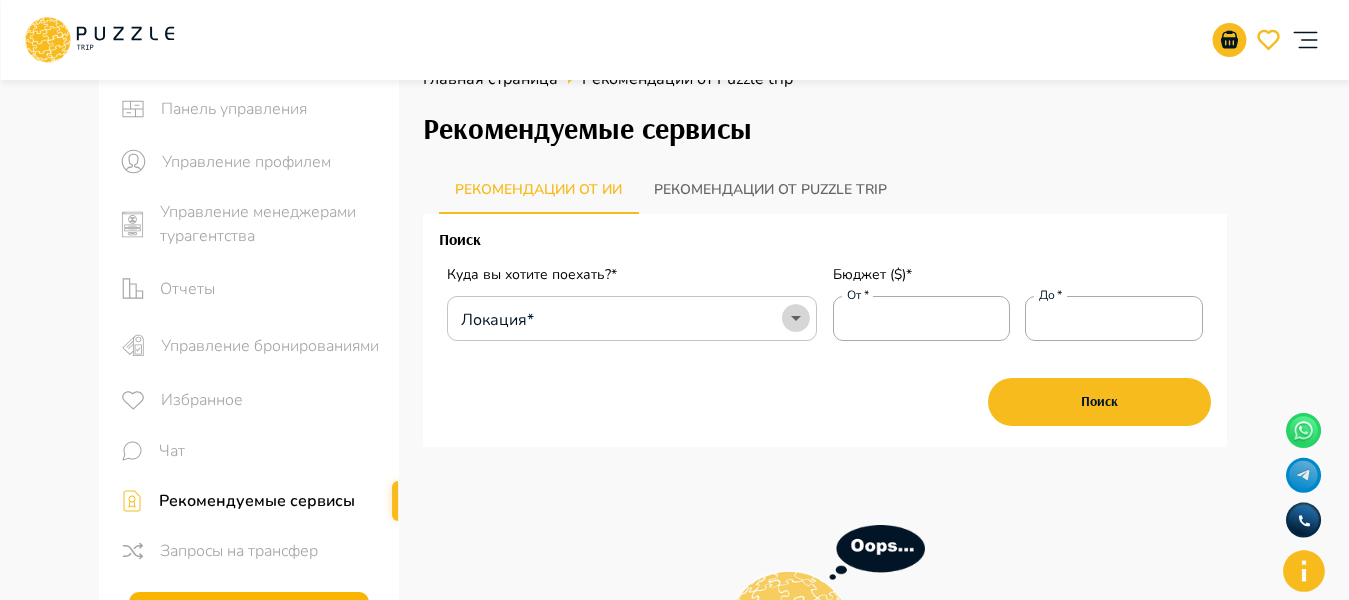 click 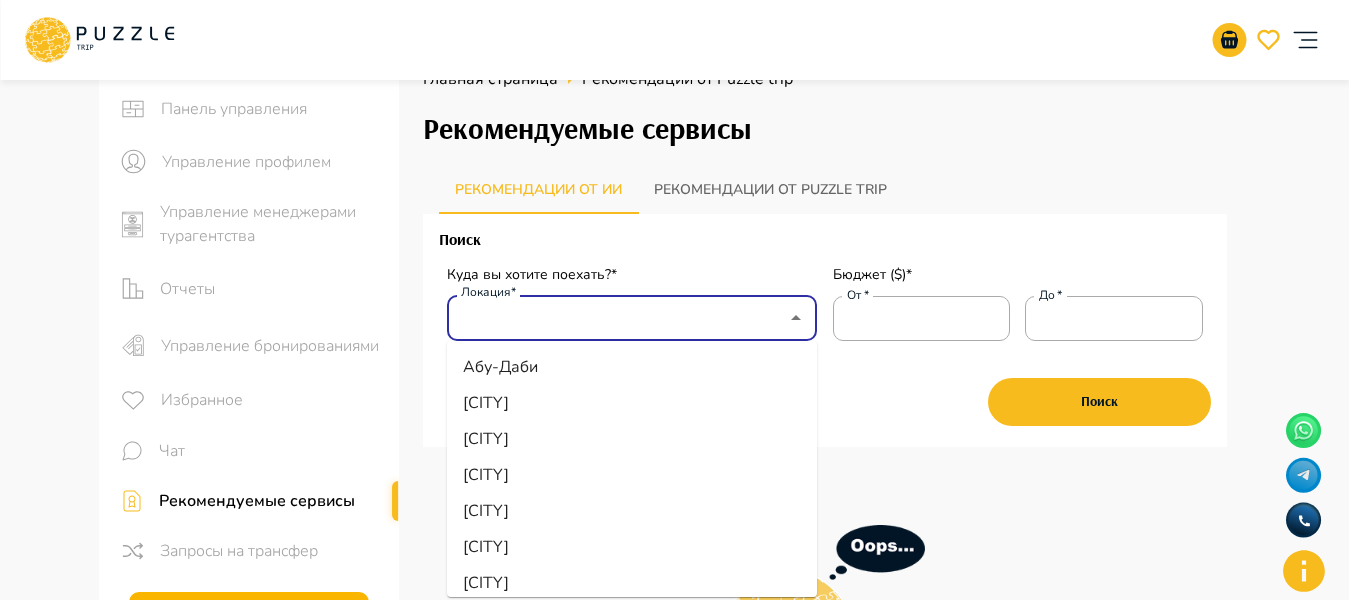scroll, scrollTop: 137, scrollLeft: 0, axis: vertical 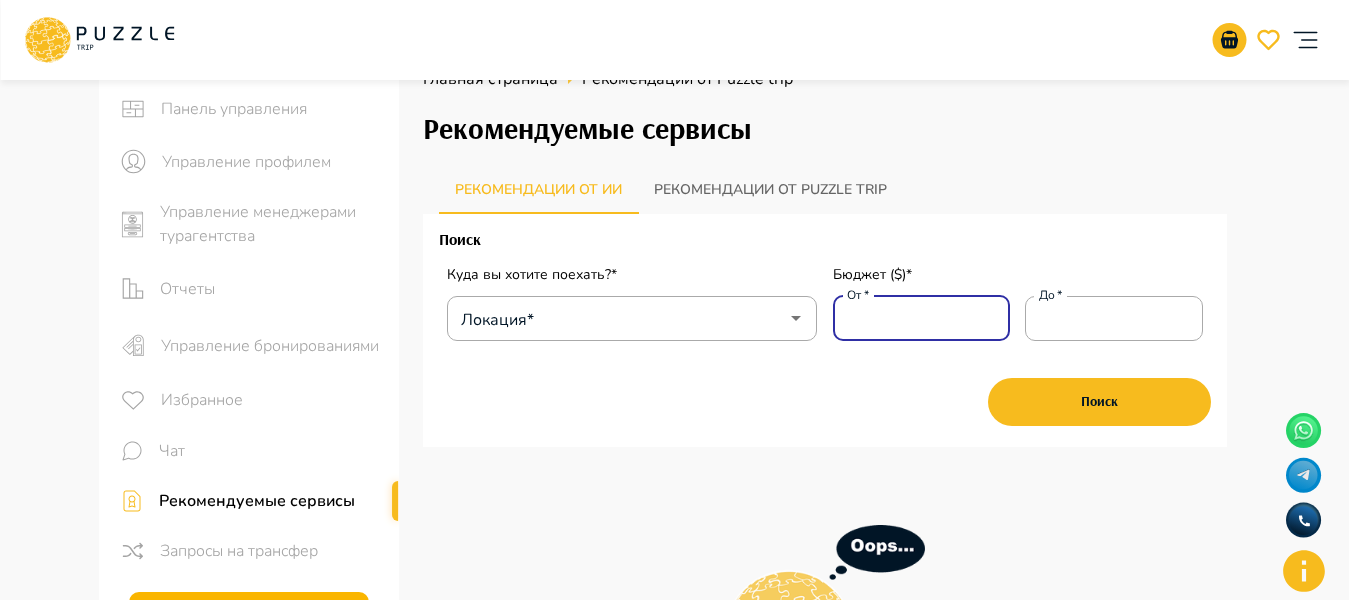click on "От   *" at bounding box center (922, 318) 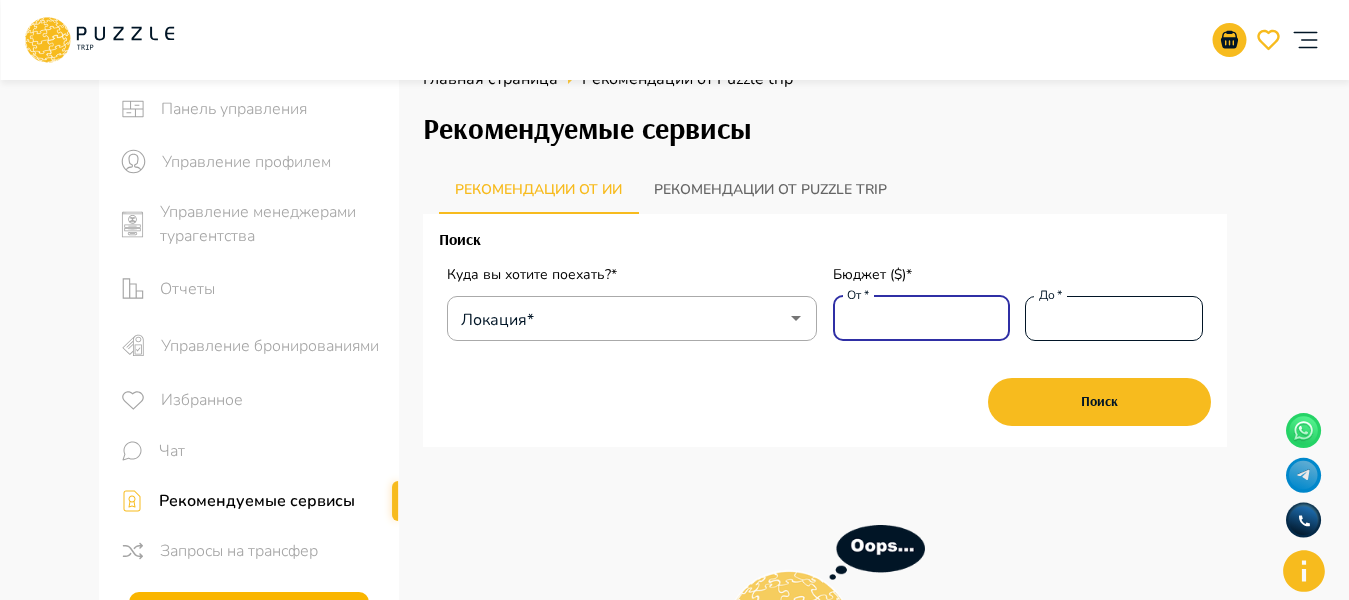 type 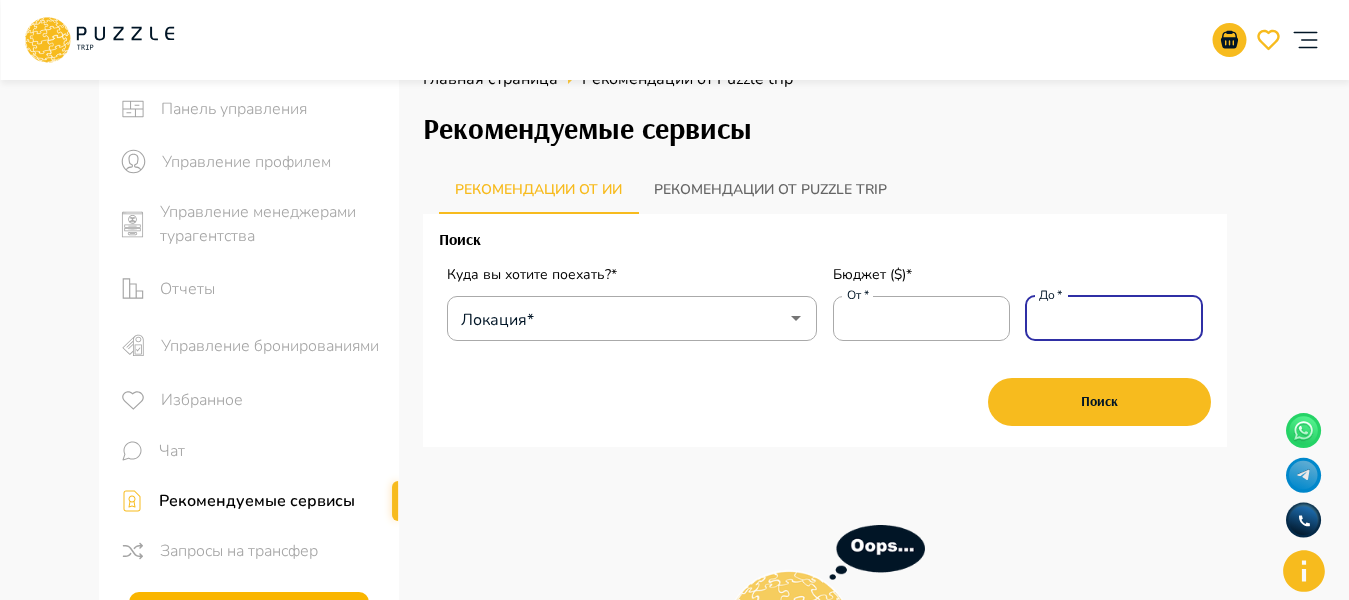 click on "До   *" at bounding box center [1114, 318] 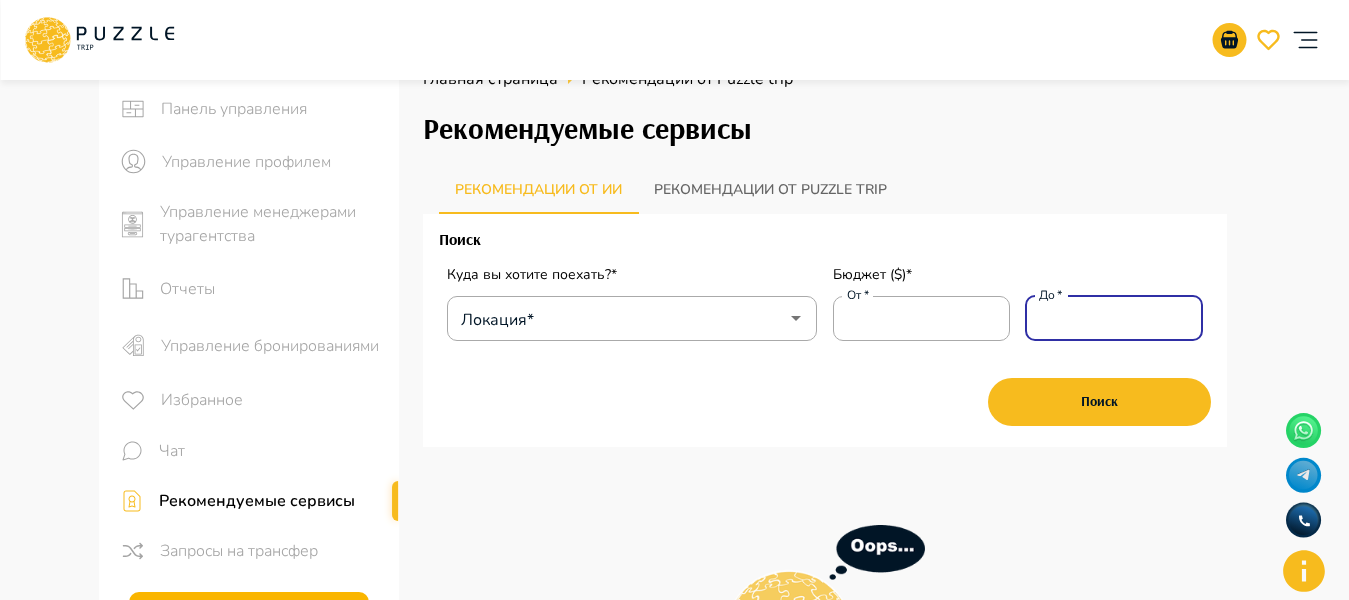 type 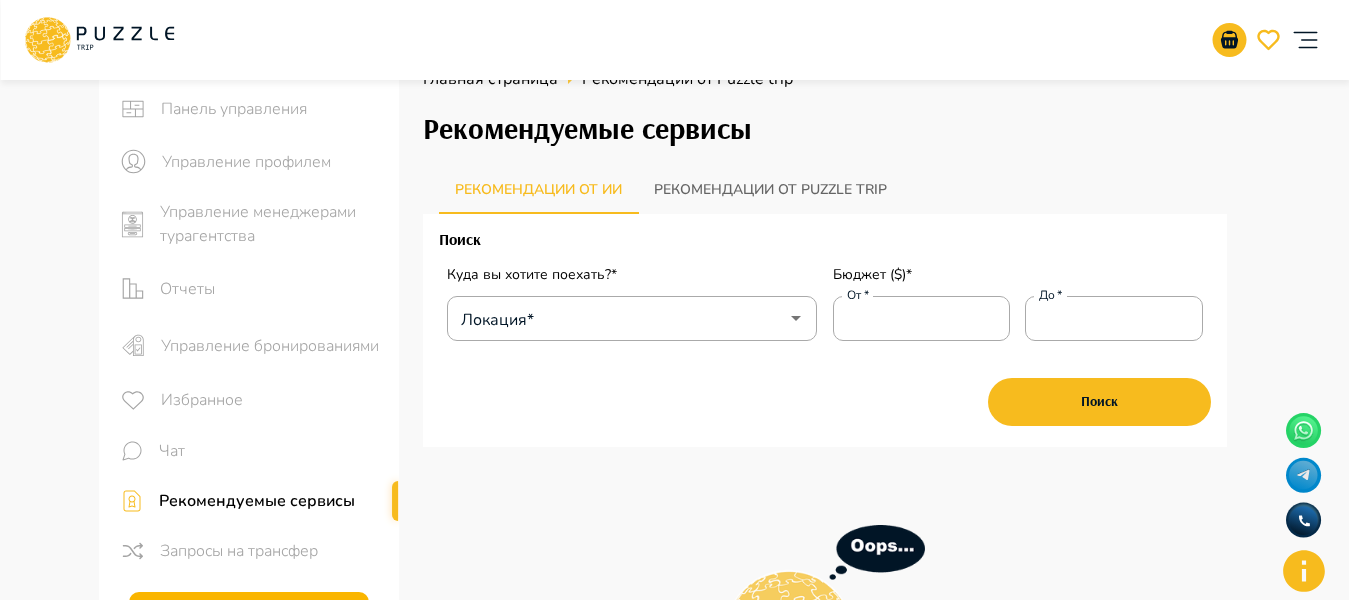 drag, startPoint x: 394, startPoint y: 498, endPoint x: 421, endPoint y: 405, distance: 96.84007 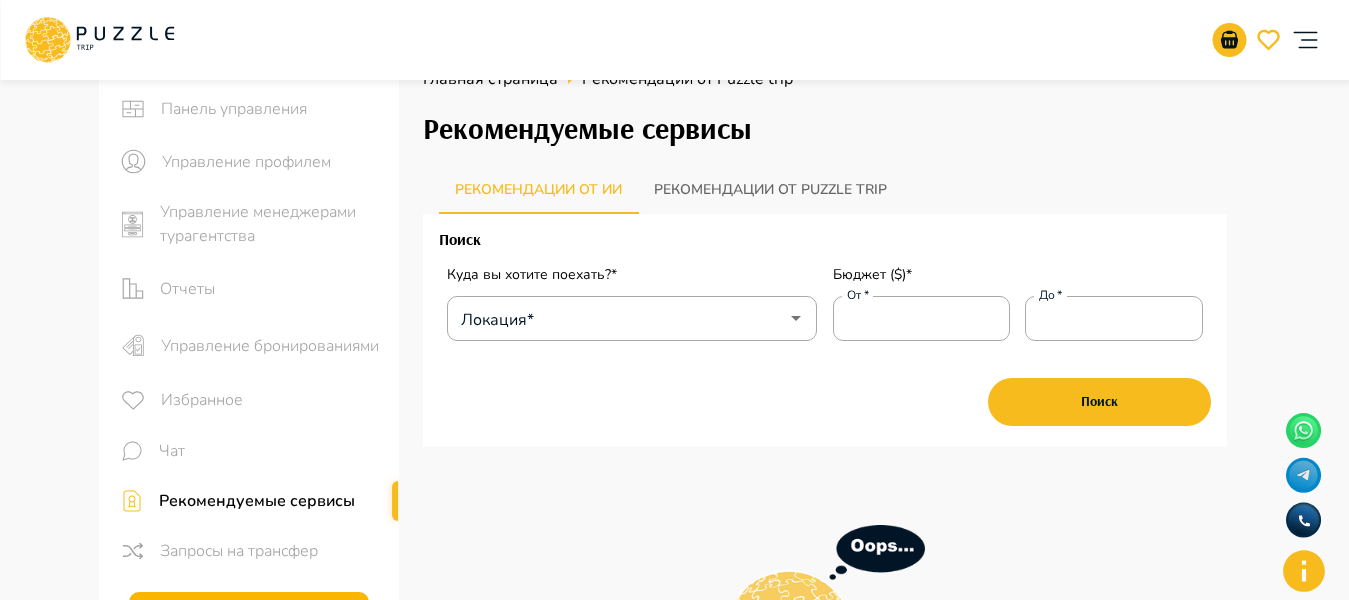 drag, startPoint x: 398, startPoint y: 505, endPoint x: 400, endPoint y: 479, distance: 26.076809 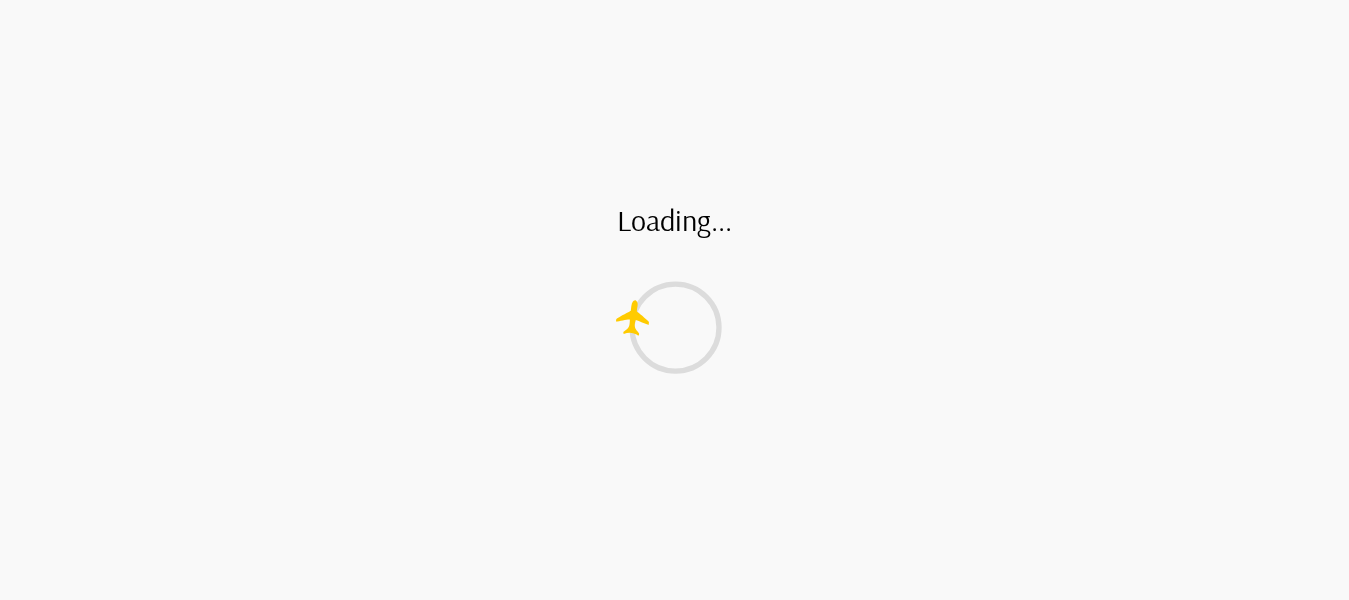 scroll, scrollTop: 0, scrollLeft: 0, axis: both 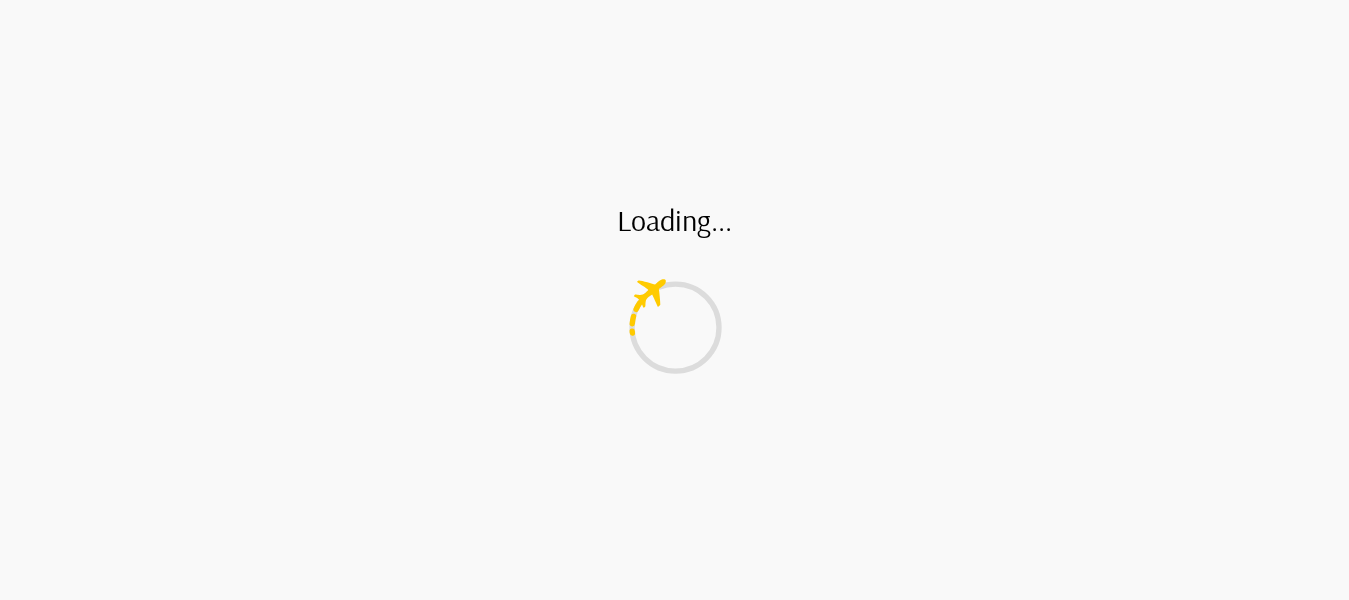click on "Loading..." at bounding box center [674, 300] 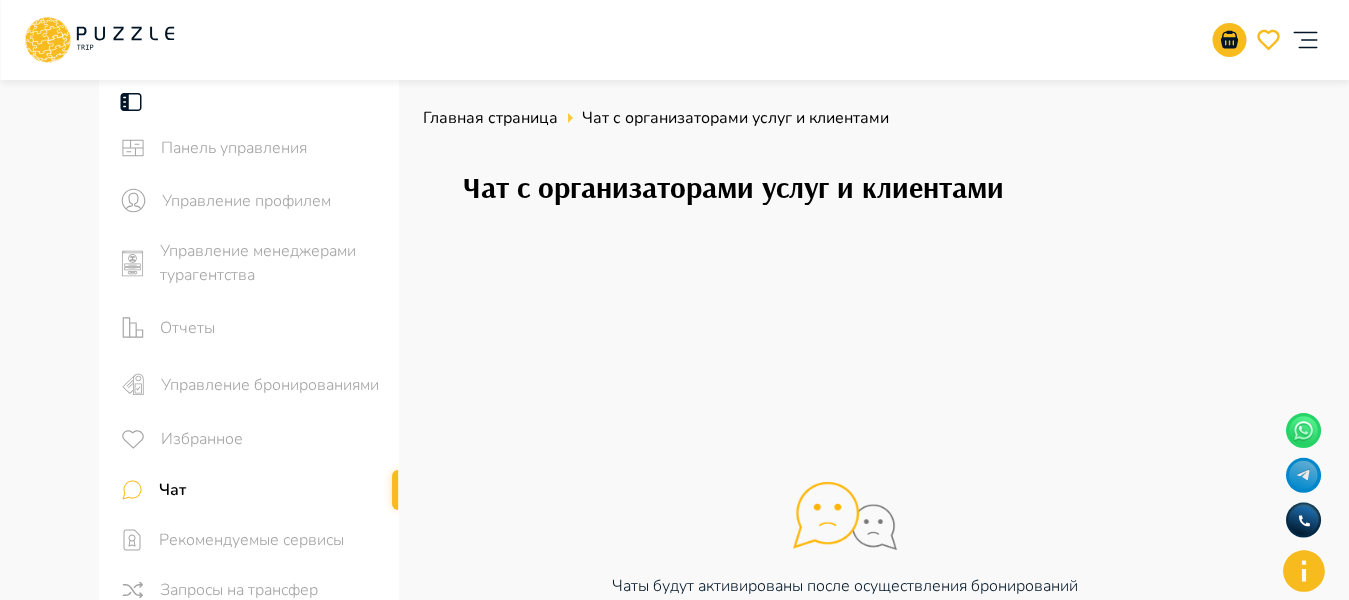 drag, startPoint x: 395, startPoint y: 482, endPoint x: 402, endPoint y: 441, distance: 41.59327 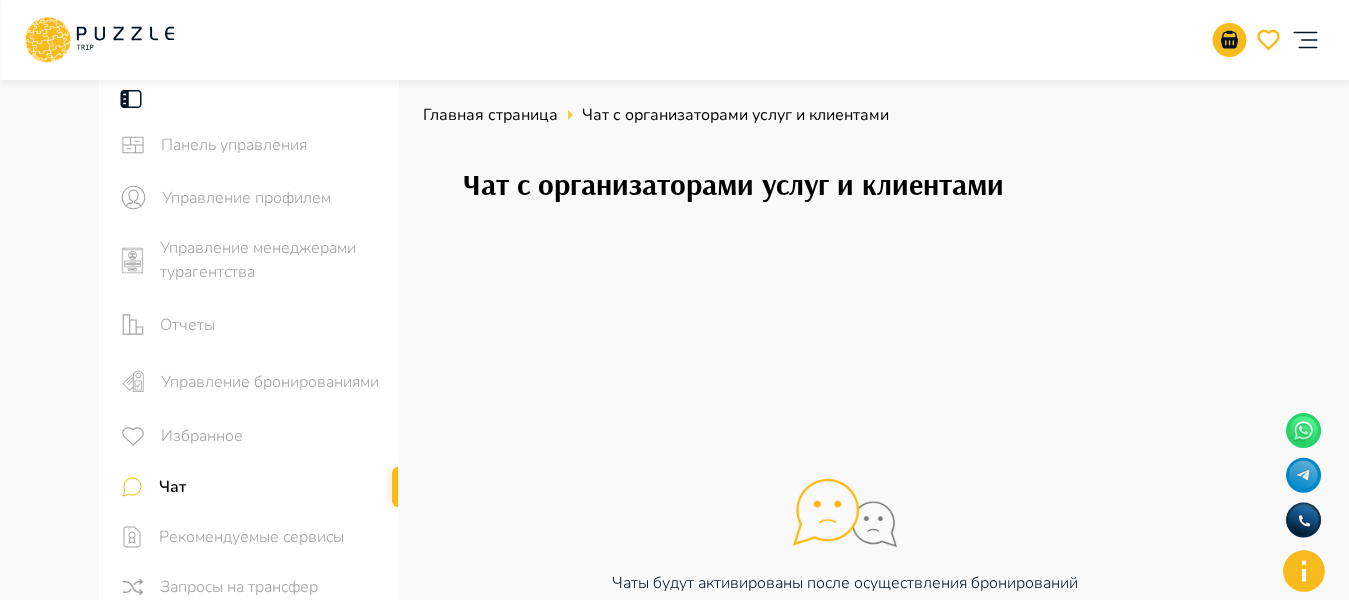 scroll, scrollTop: 0, scrollLeft: 0, axis: both 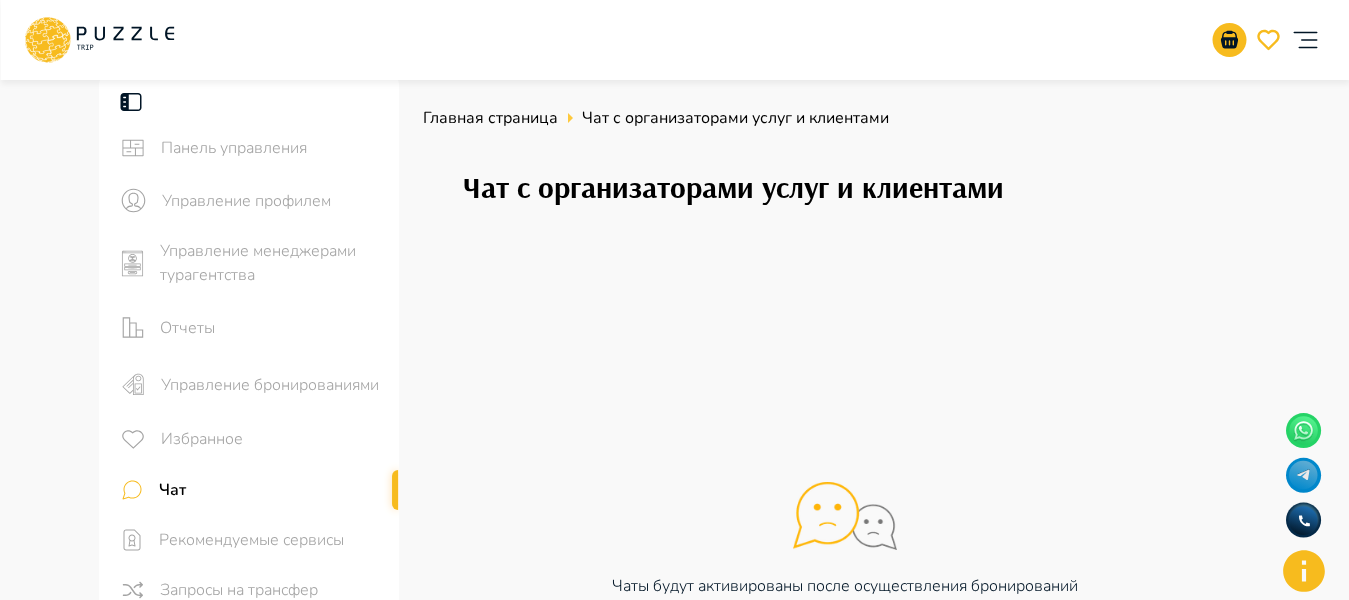click on "Управление бронированиями" at bounding box center [272, 385] 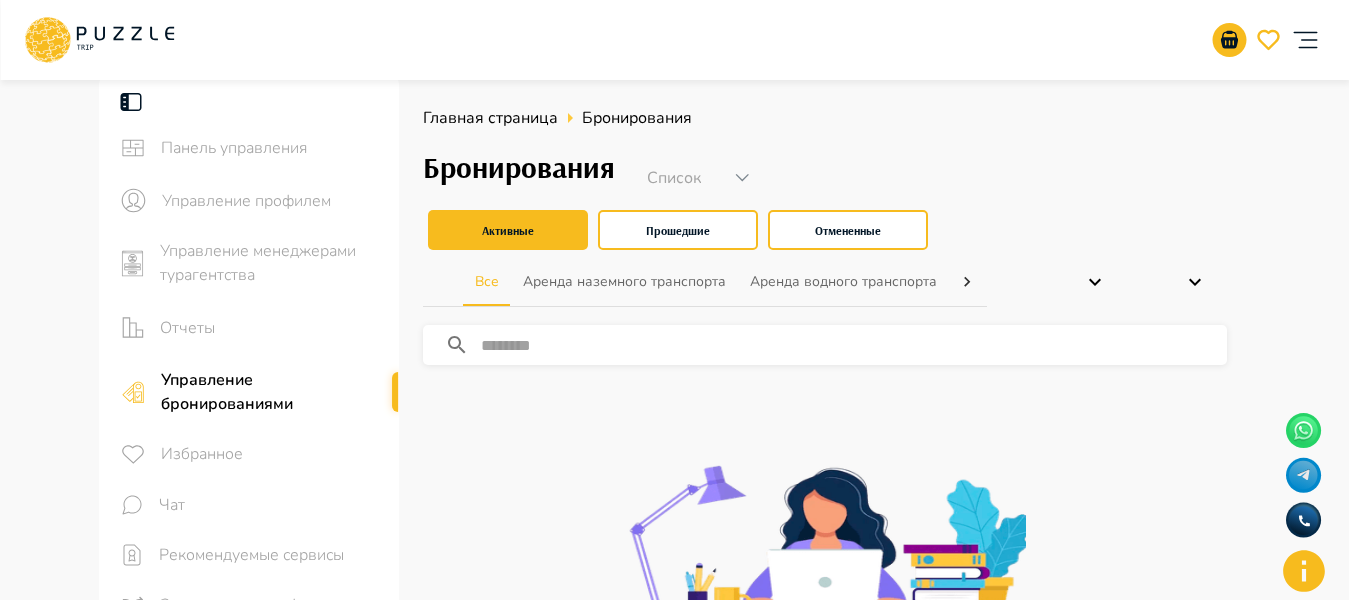 click at bounding box center [854, 345] 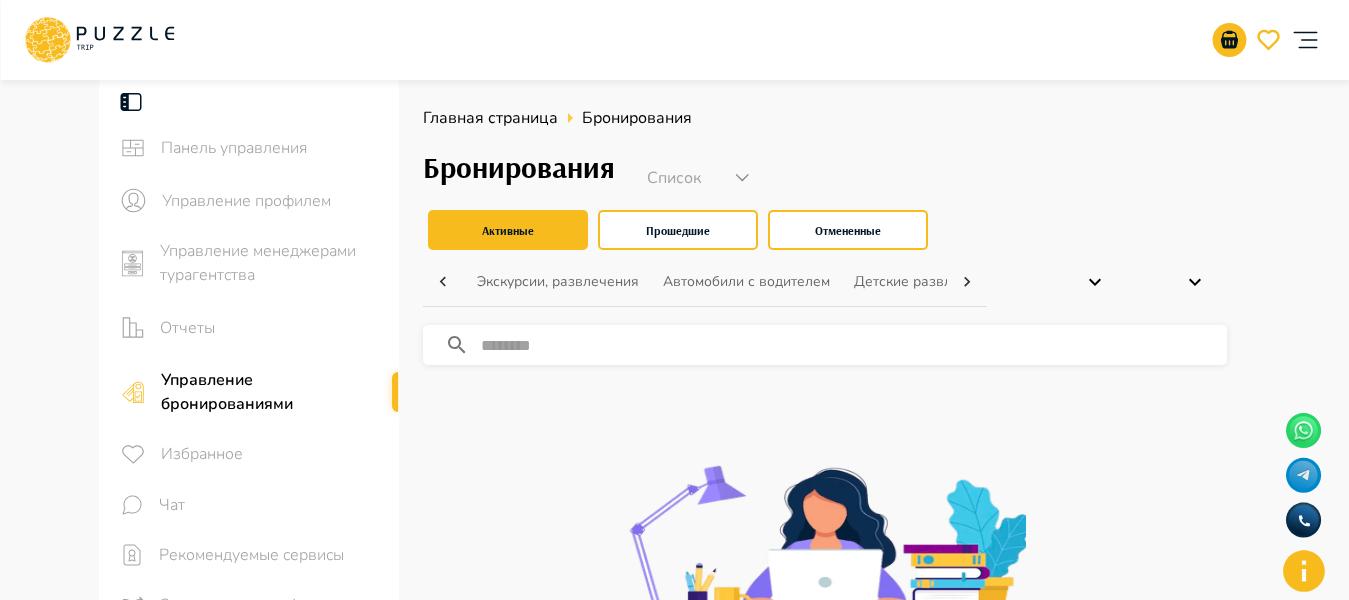 click 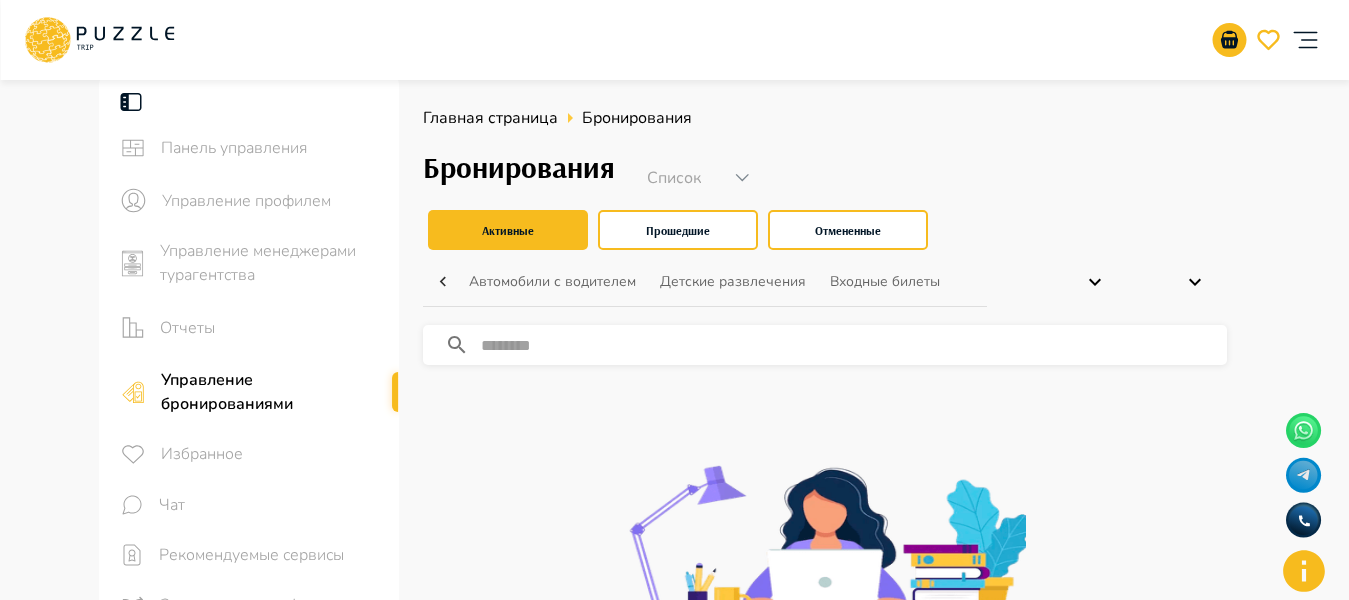 click 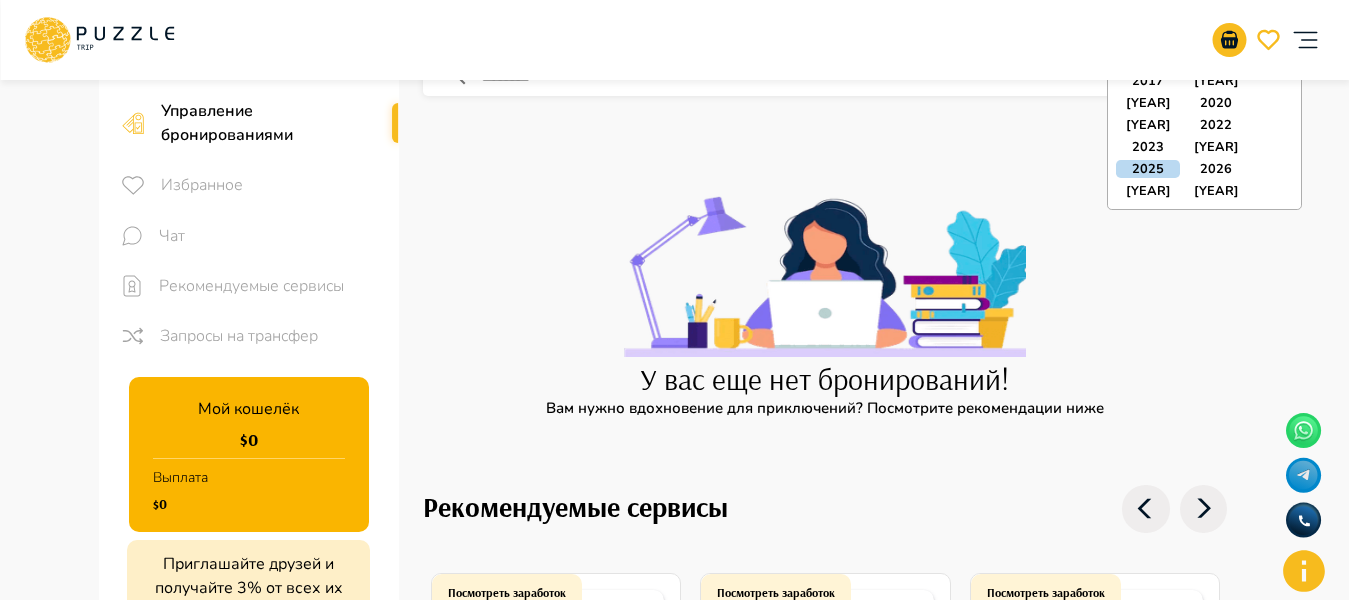 scroll, scrollTop: 0, scrollLeft: 0, axis: both 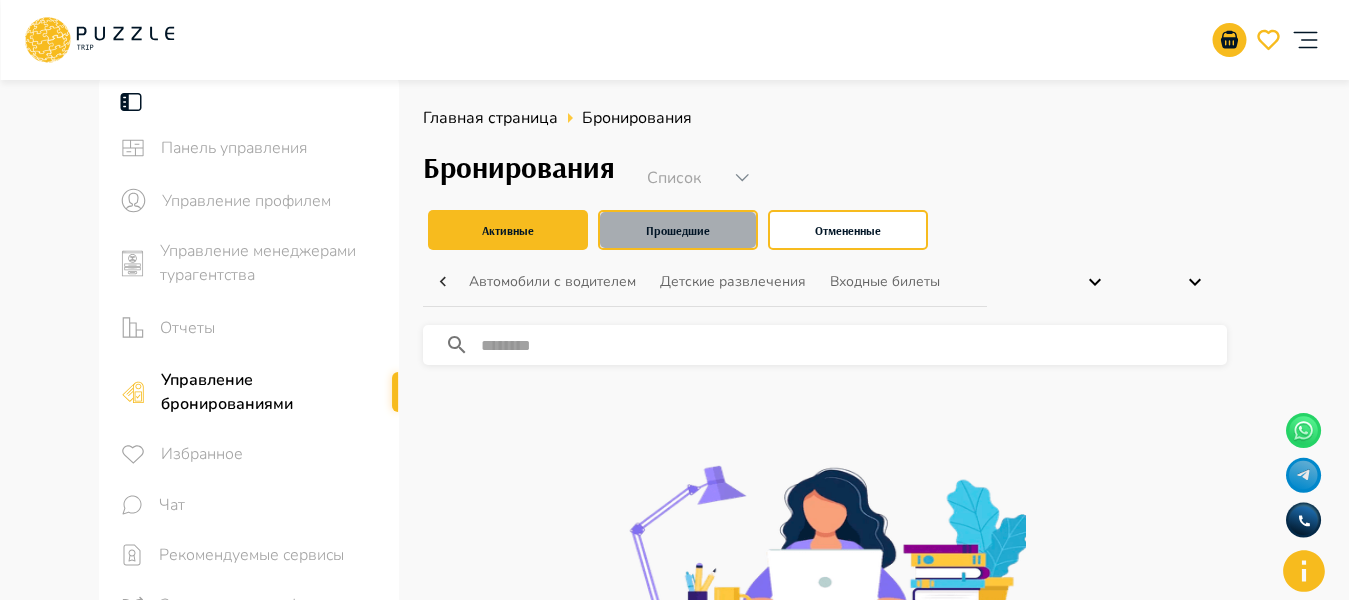 click on "Прошедшие" at bounding box center (678, 230) 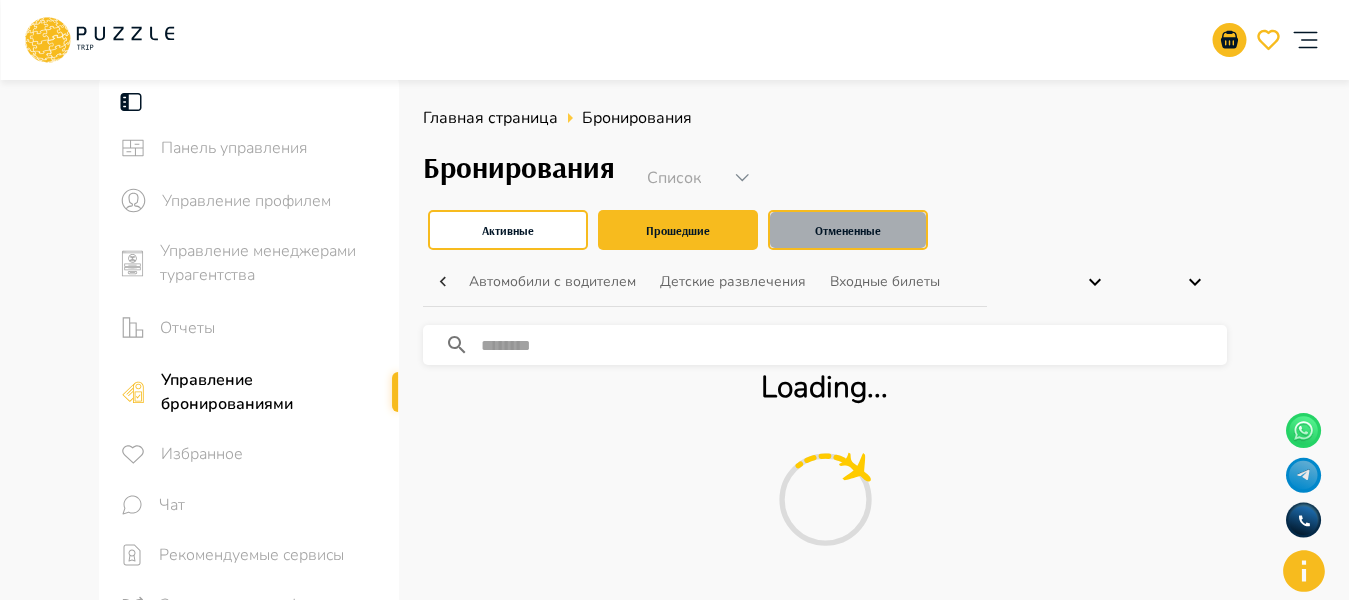 click on "Отмененные" at bounding box center (848, 230) 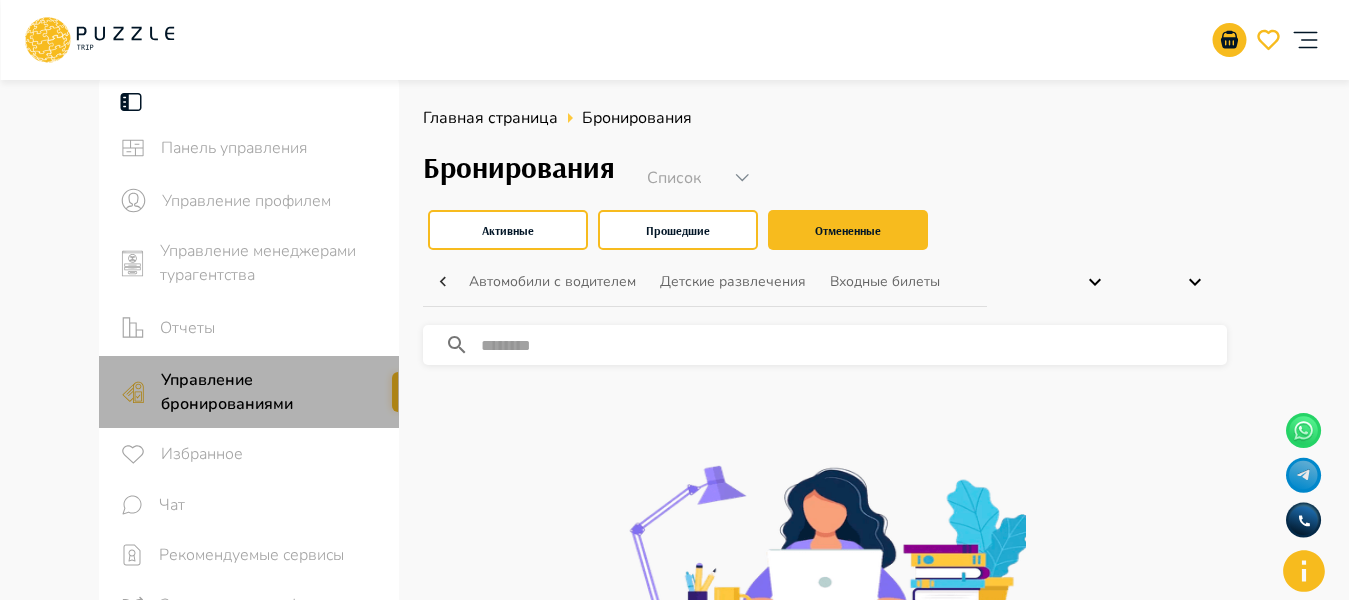 drag, startPoint x: 390, startPoint y: 391, endPoint x: 396, endPoint y: 350, distance: 41.4367 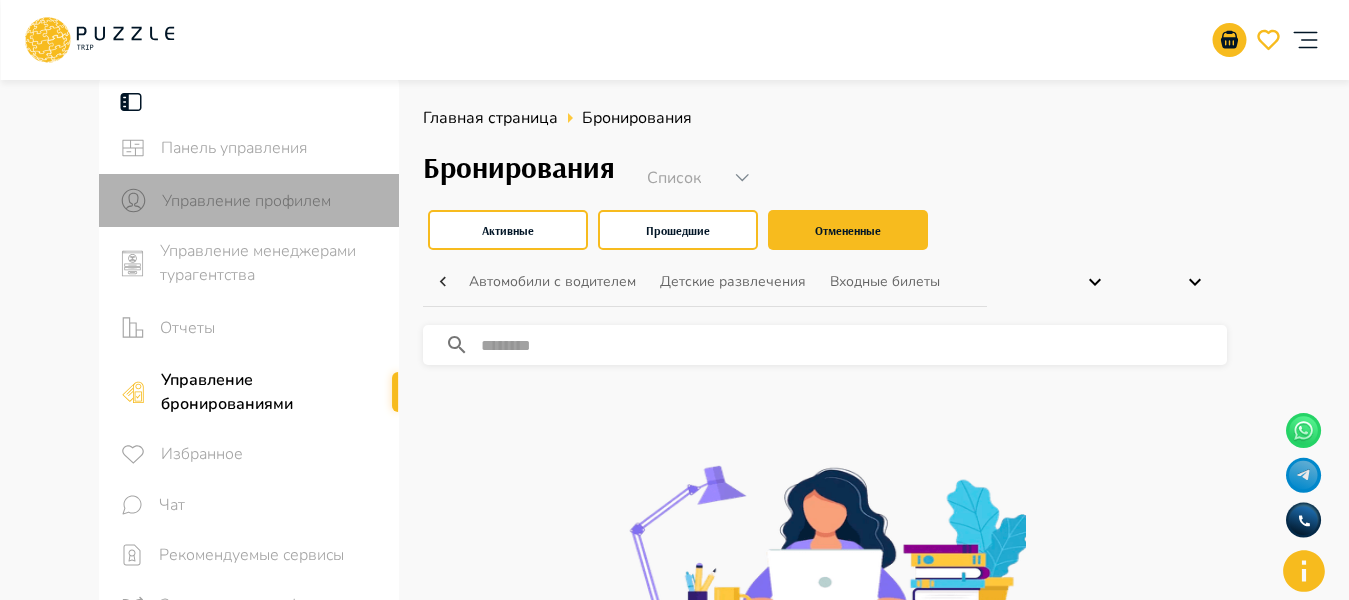 click on "Управление профилем" at bounding box center (272, 201) 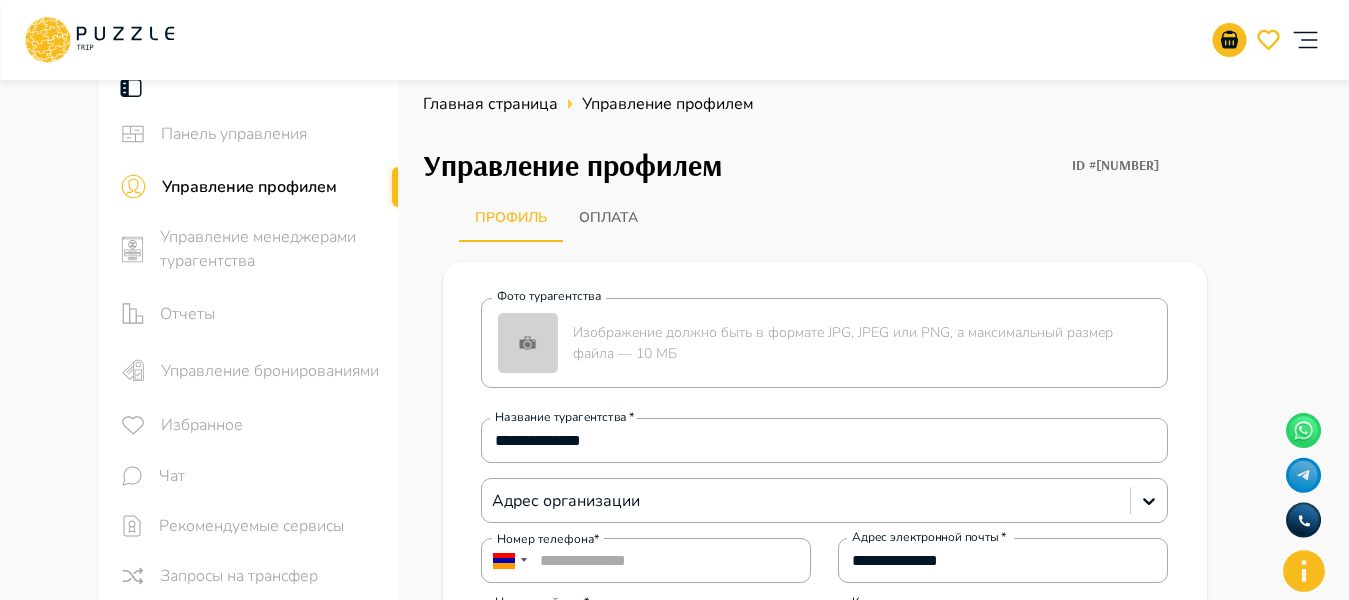 scroll, scrollTop: 0, scrollLeft: 0, axis: both 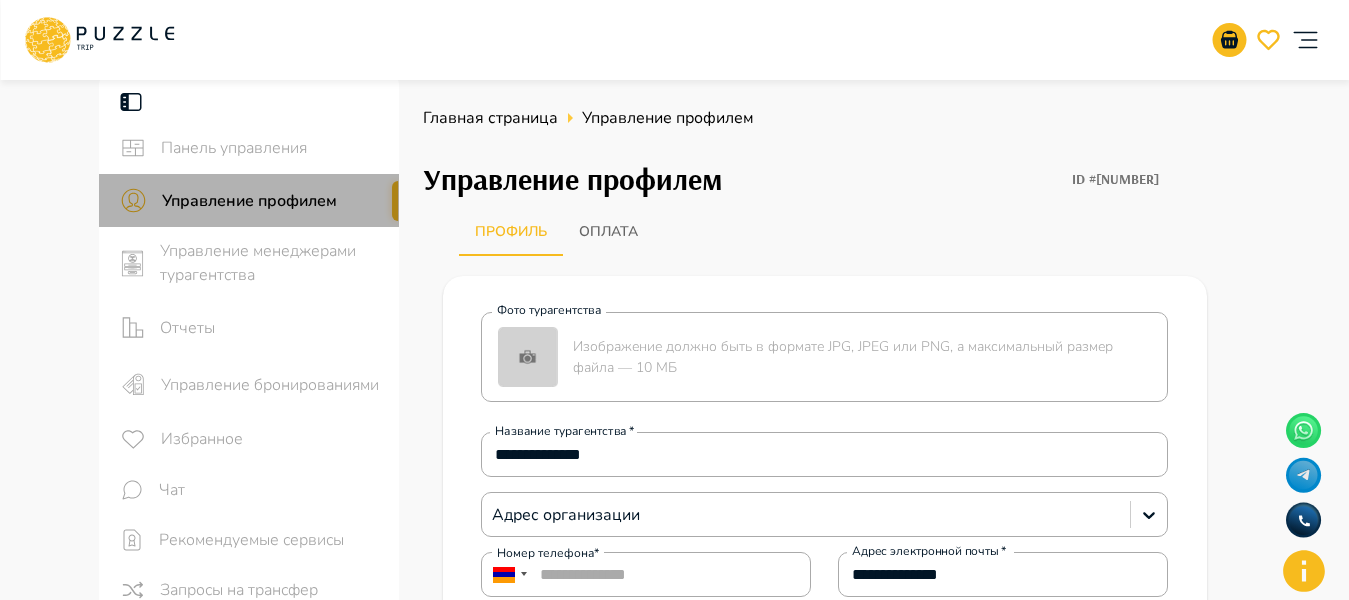drag, startPoint x: 398, startPoint y: 196, endPoint x: 398, endPoint y: 214, distance: 18 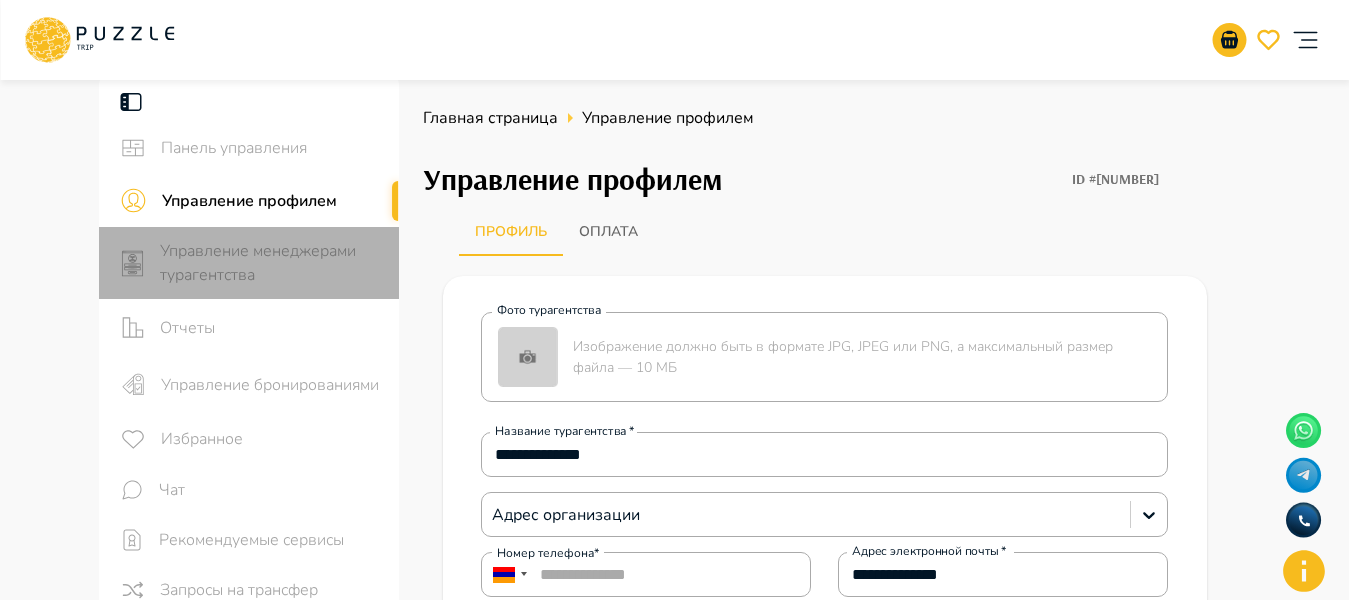 click on "Управление менеджерами турагентства" at bounding box center [271, 263] 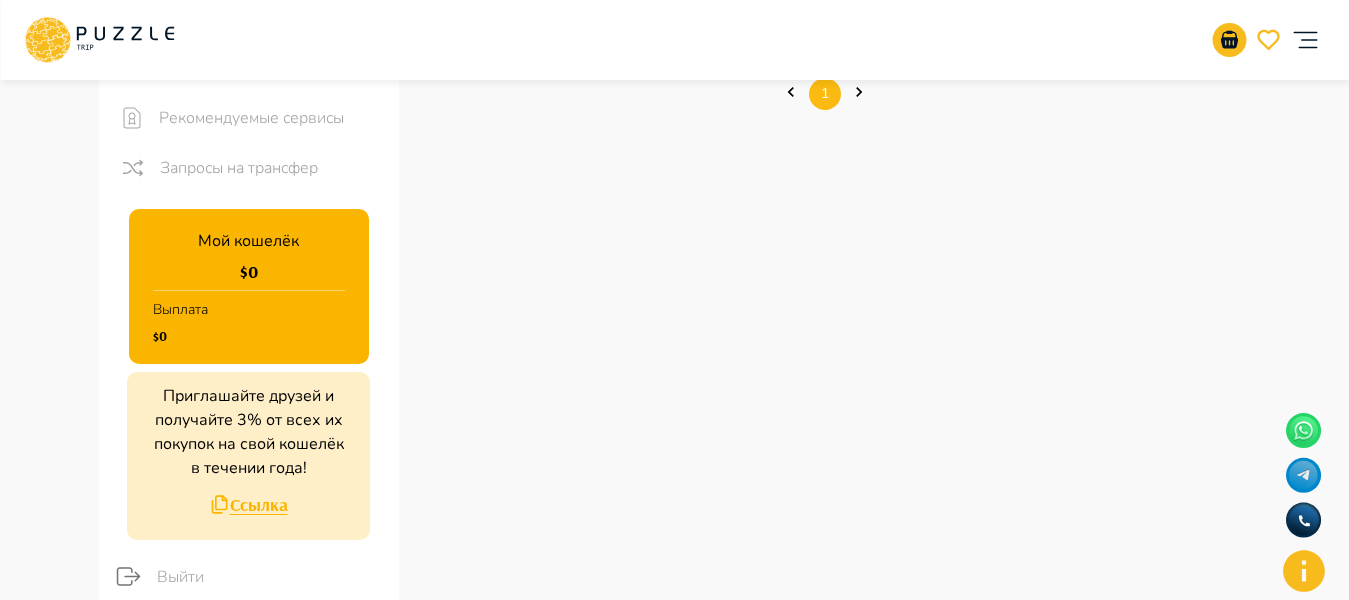 scroll, scrollTop: 0, scrollLeft: 0, axis: both 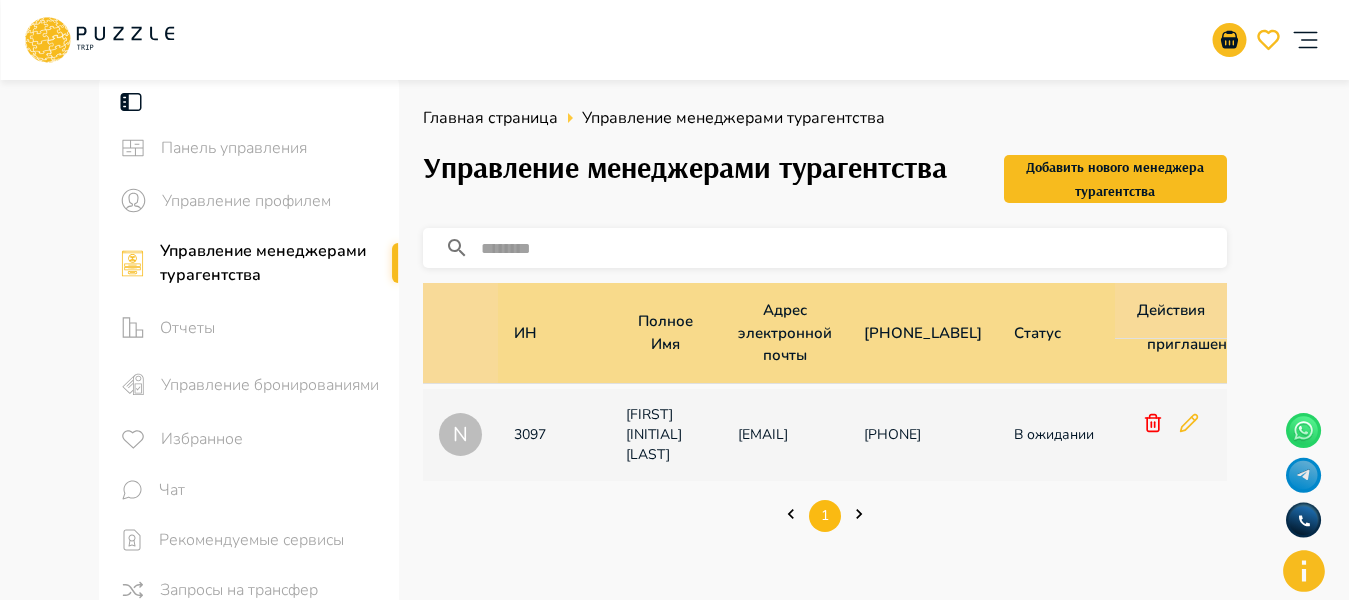 click on "Отчеты" at bounding box center (271, 328) 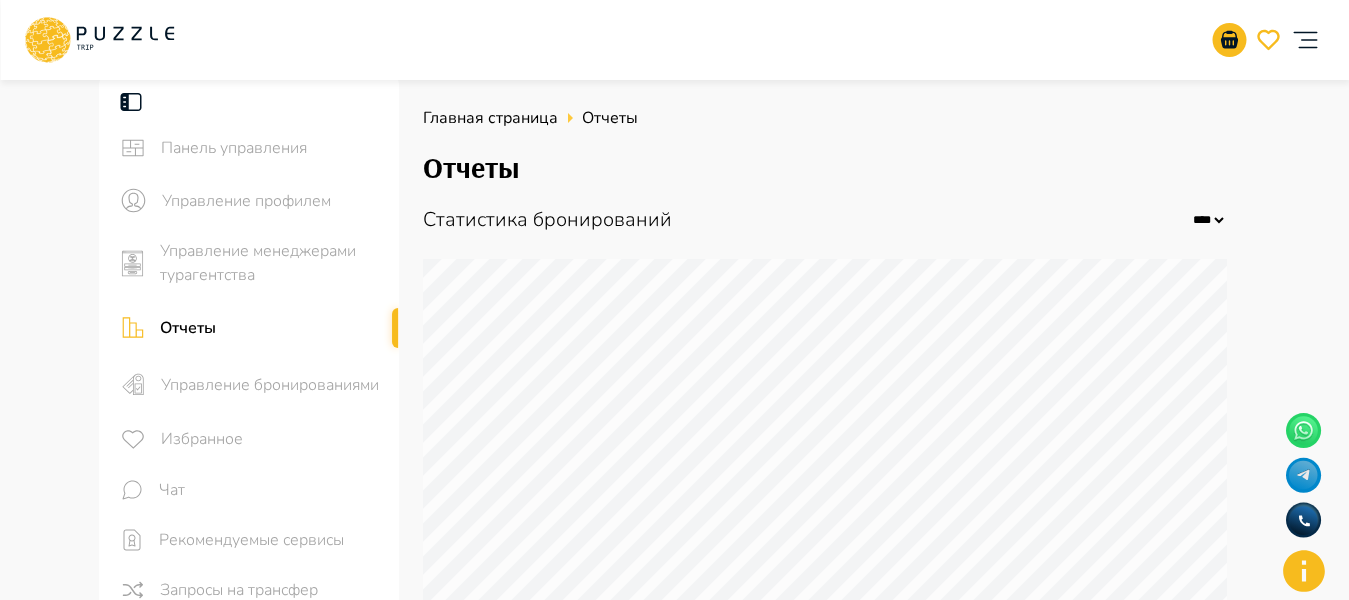 click on "Управление бронированиями" at bounding box center [272, 385] 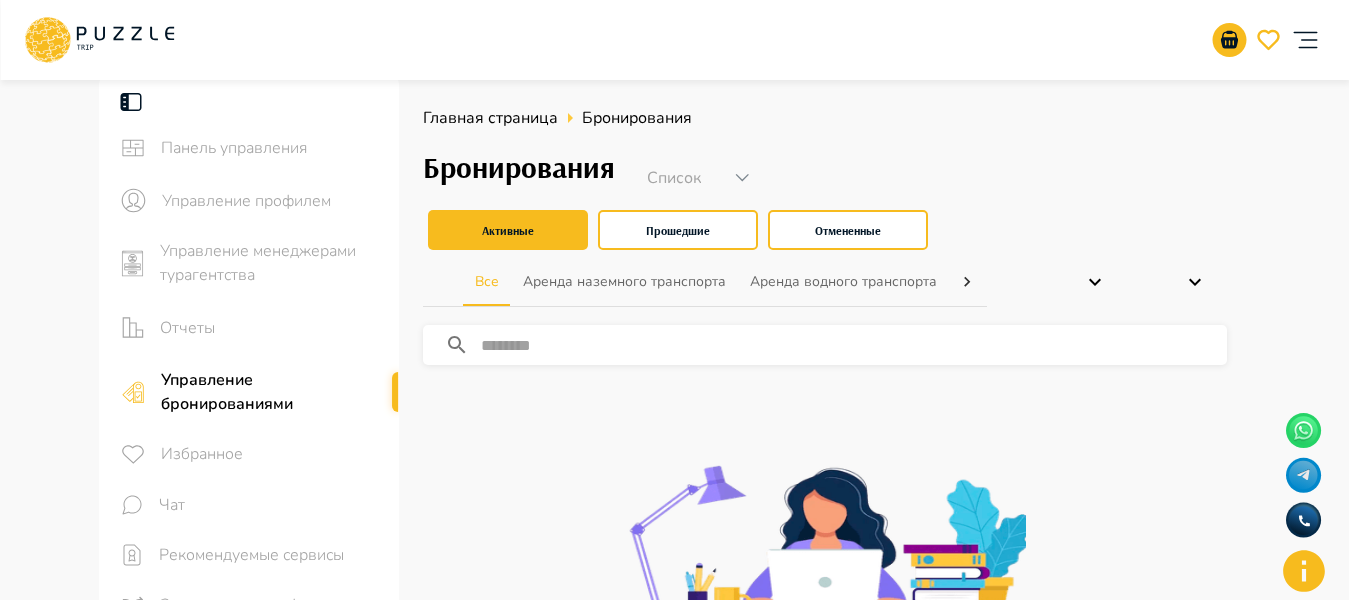 click at bounding box center (854, 345) 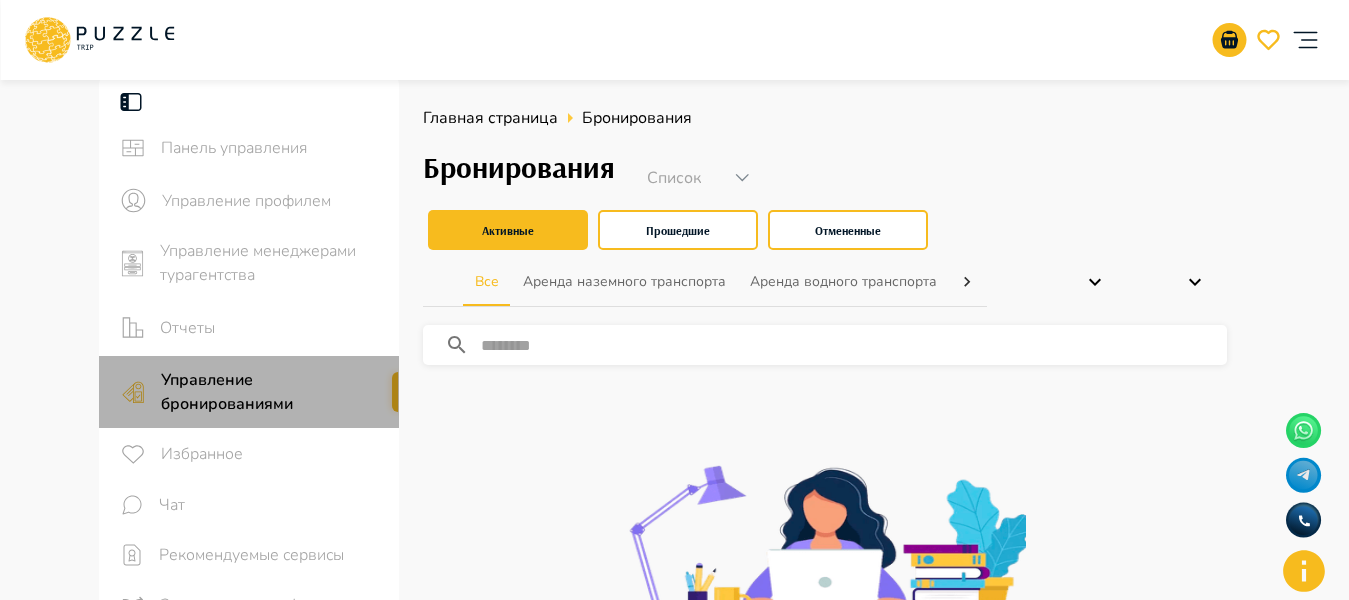 drag, startPoint x: 398, startPoint y: 390, endPoint x: 395, endPoint y: 404, distance: 14.3178215 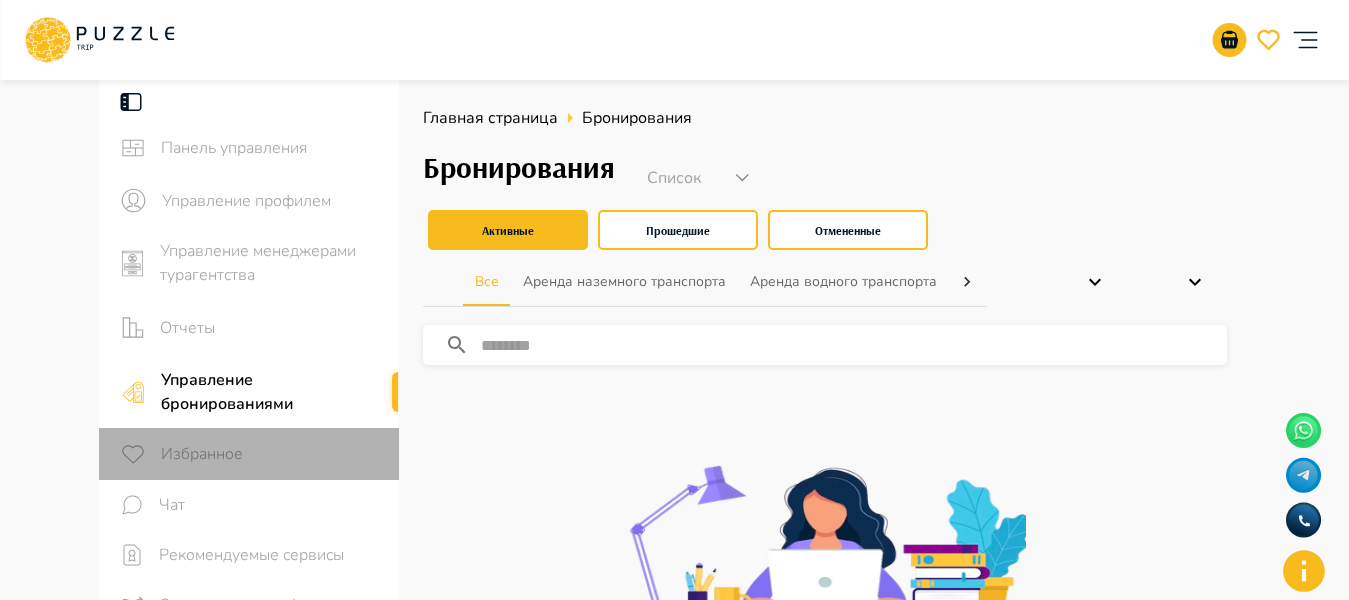 click on "Избранное" at bounding box center (249, 454) 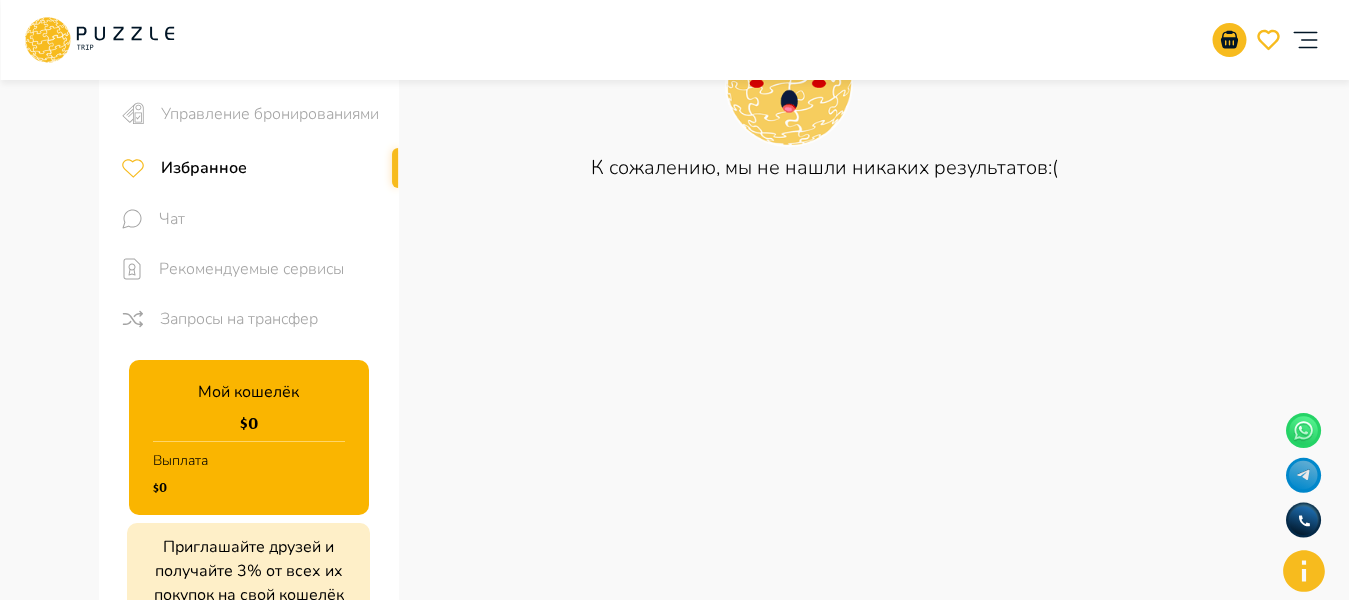 scroll, scrollTop: 0, scrollLeft: 0, axis: both 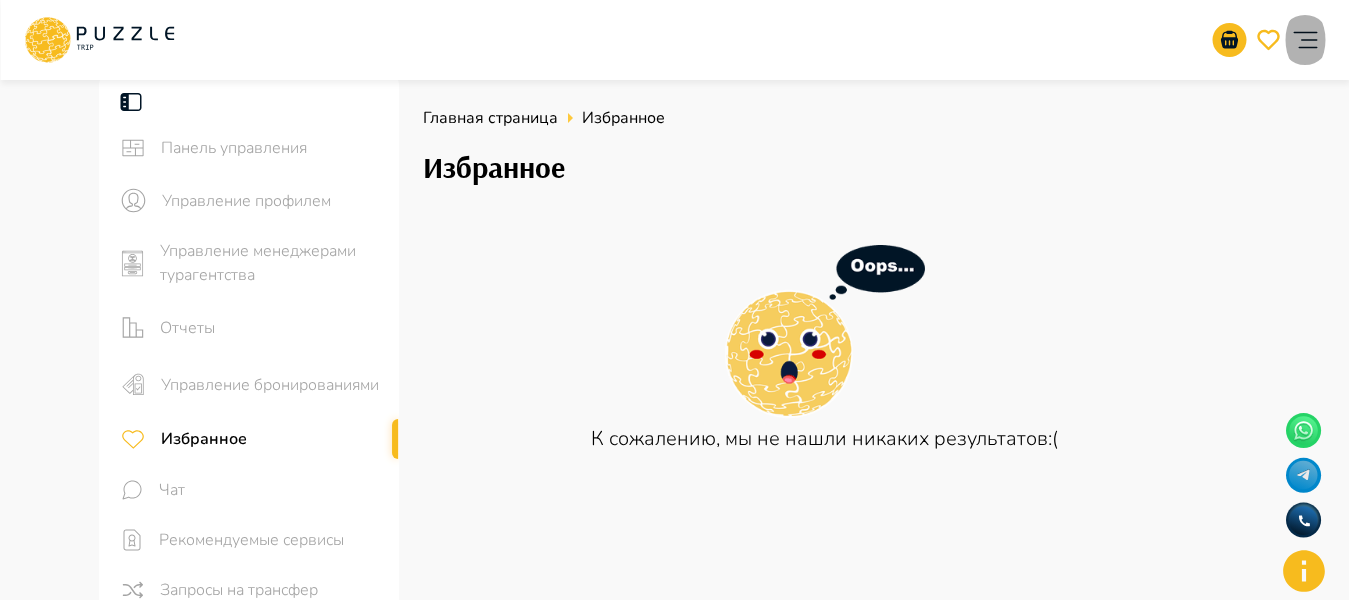 click 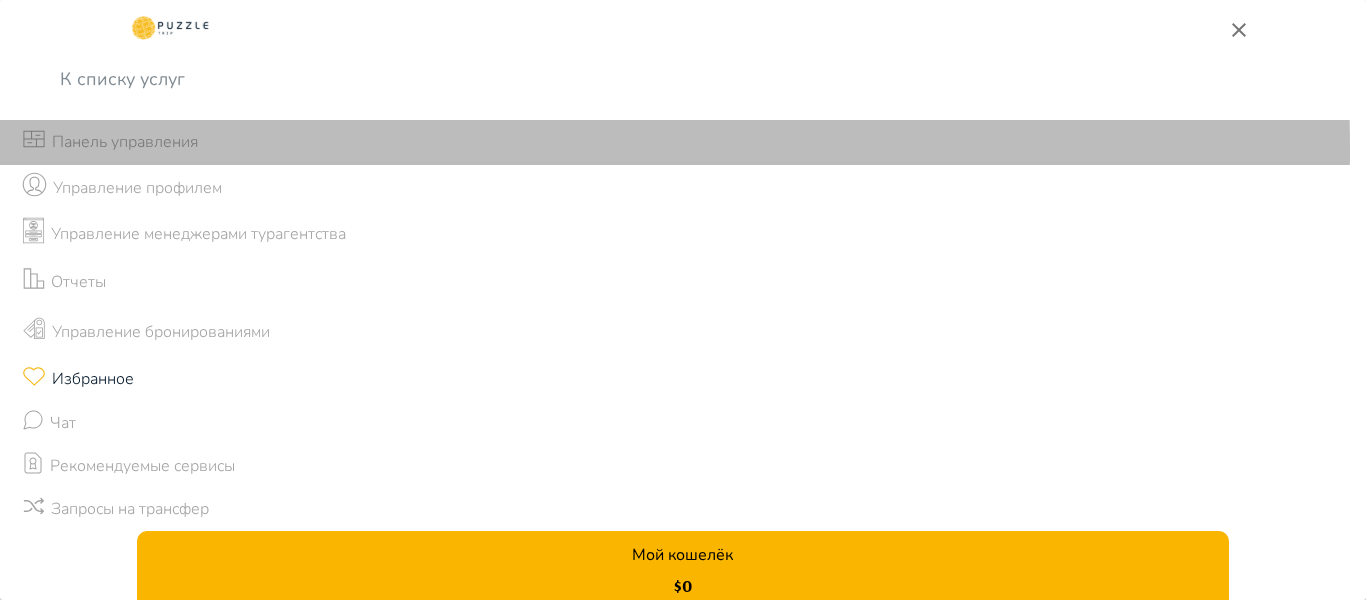 click on "Панель управления" at bounding box center (125, 142) 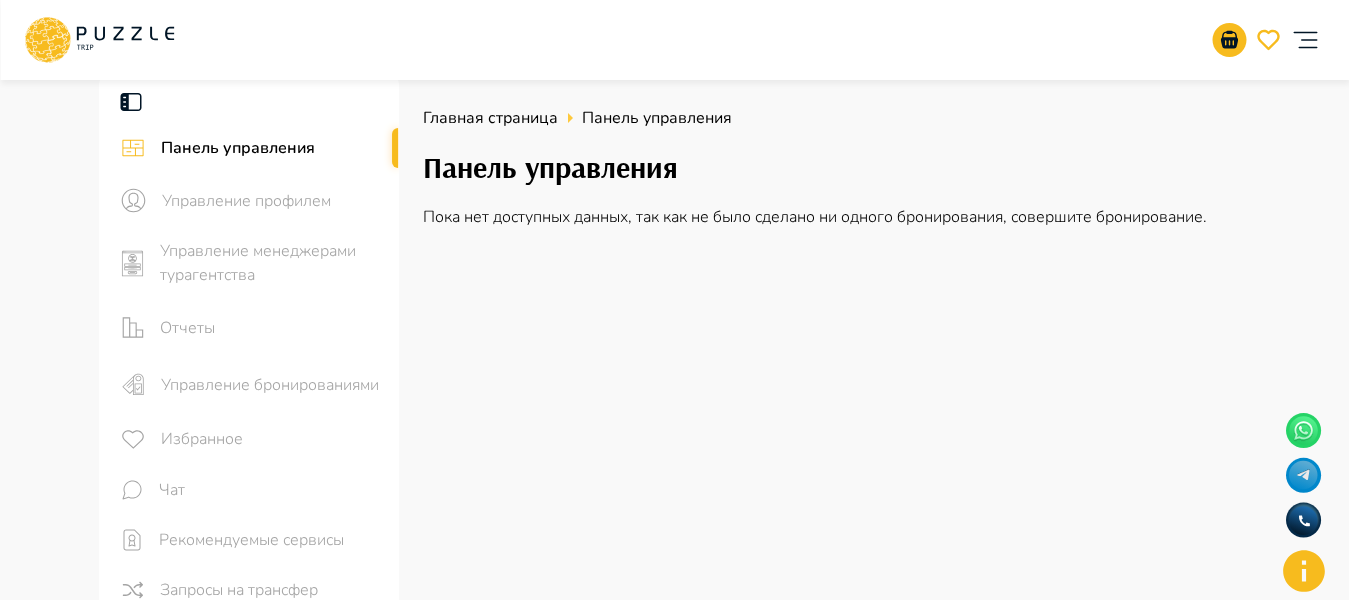 click on "Управление менеджерами турагентства" at bounding box center [271, 263] 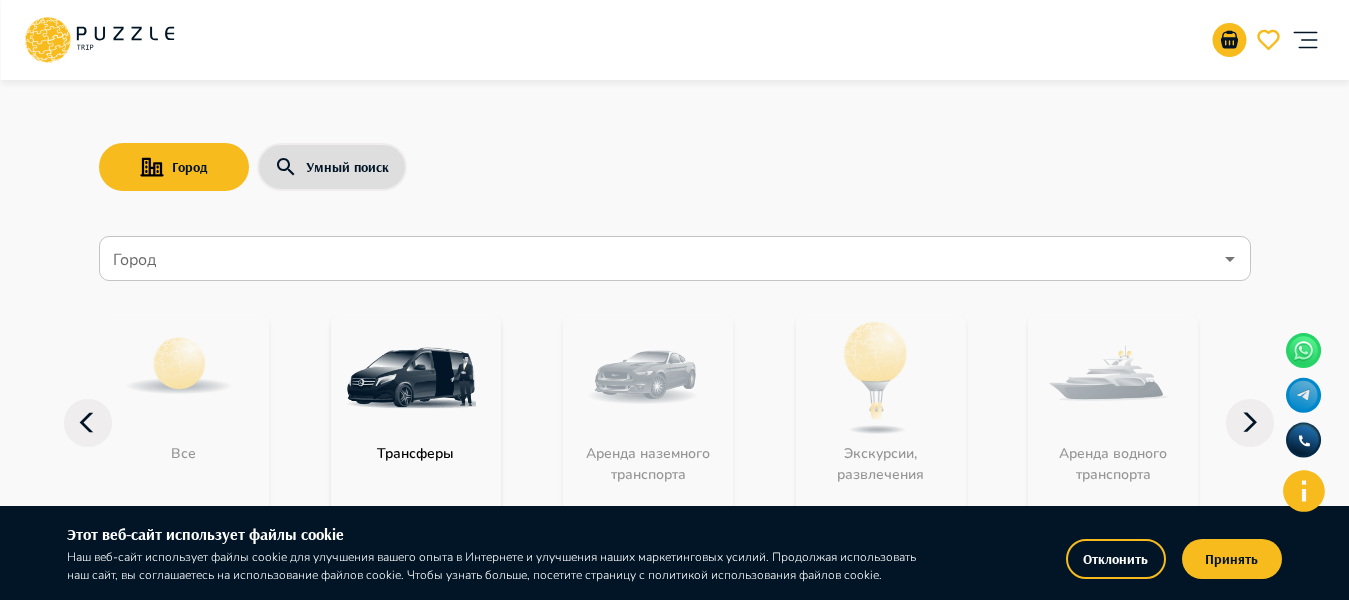 scroll, scrollTop: 0, scrollLeft: 0, axis: both 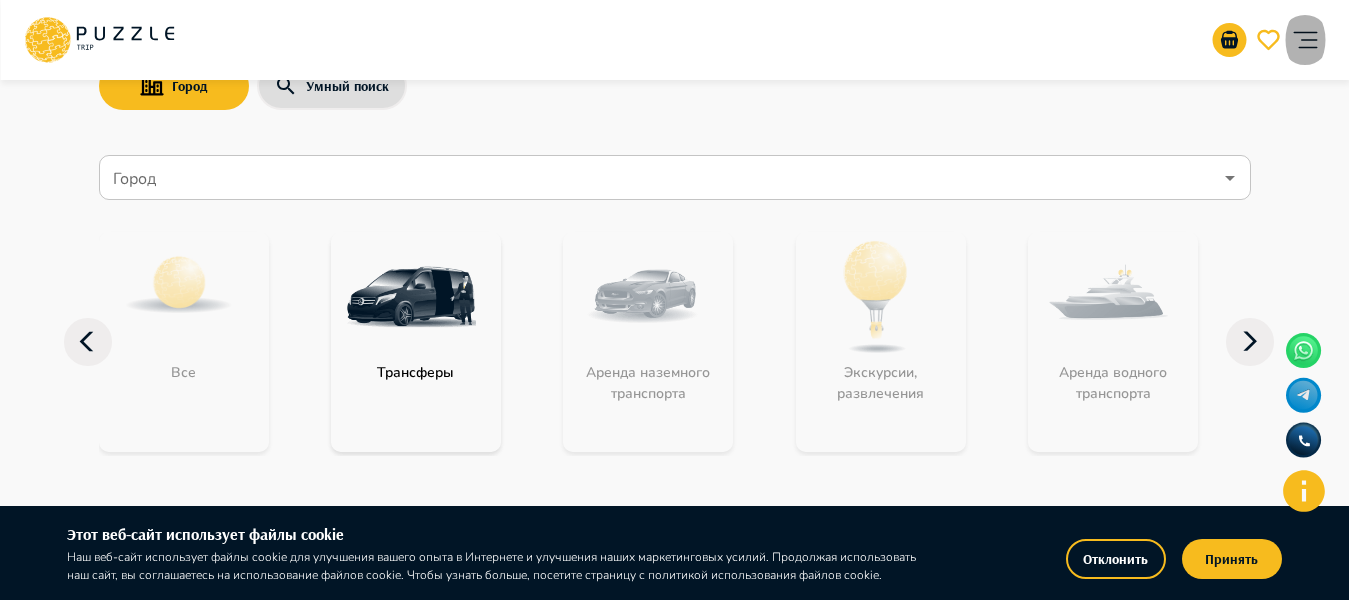 click 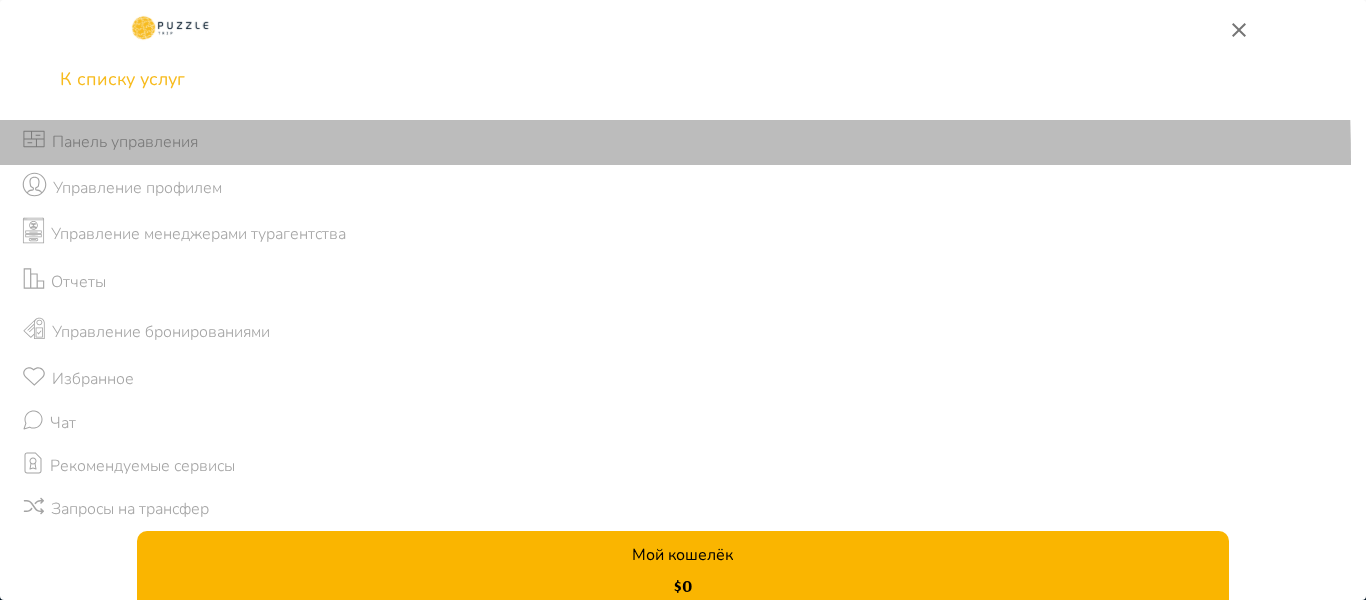 click on "Панель управления" at bounding box center [683, 142] 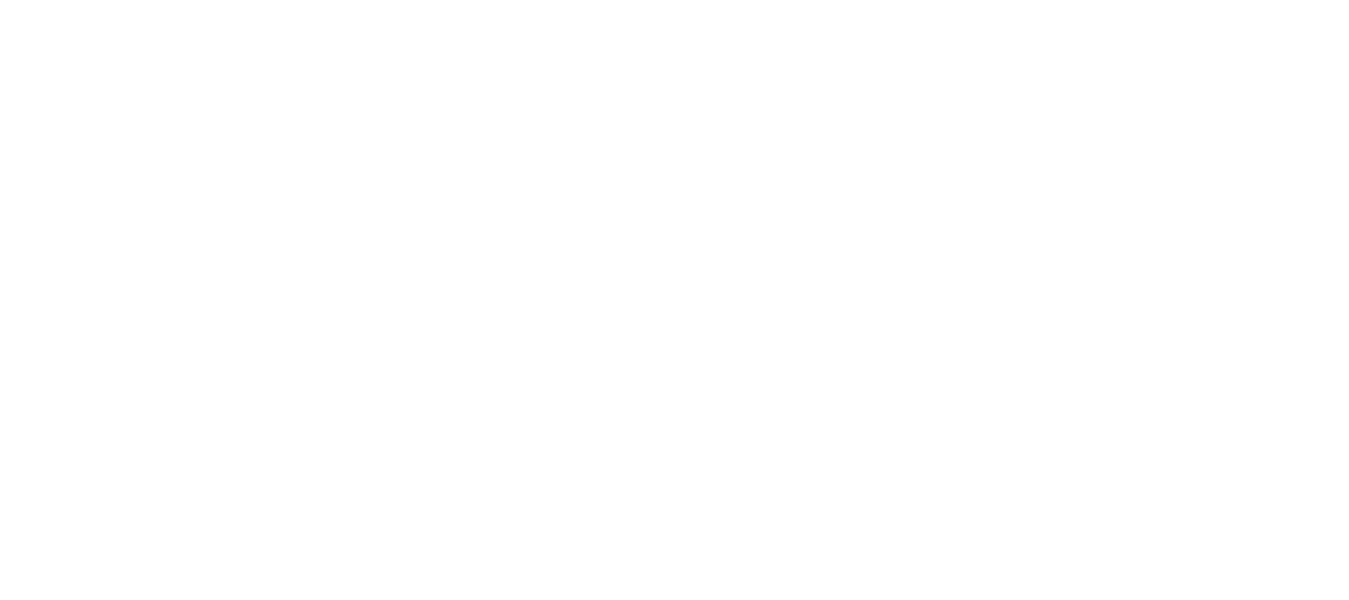 scroll, scrollTop: 0, scrollLeft: 0, axis: both 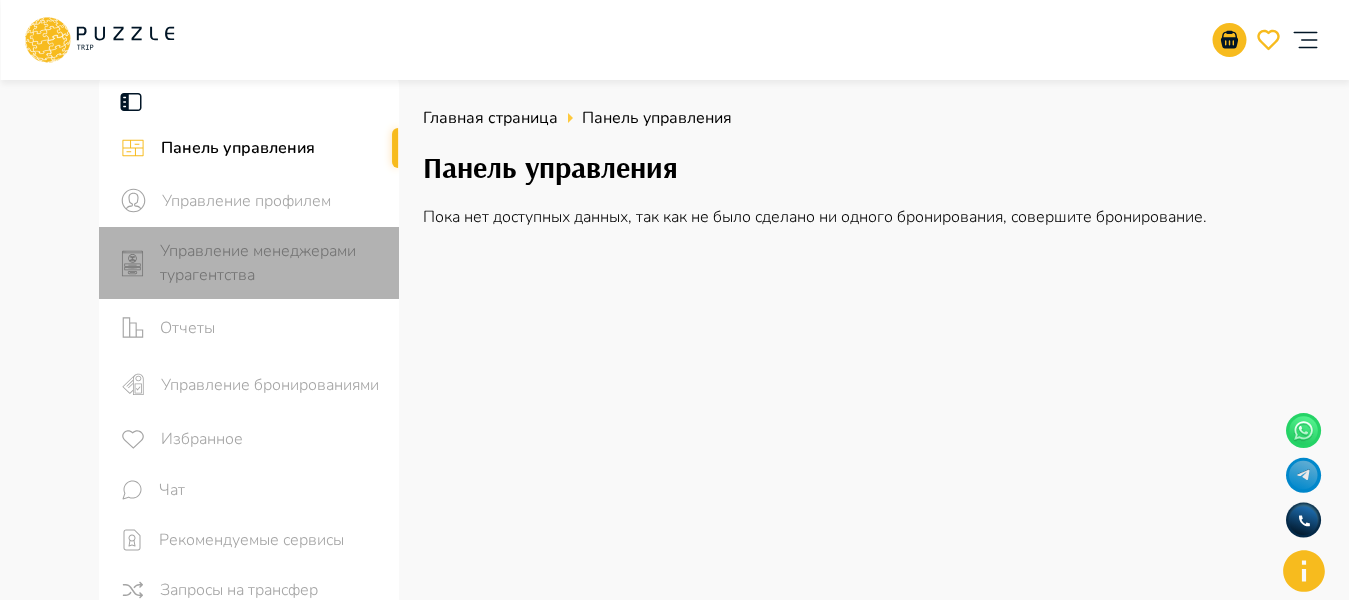 click on "Управление менеджерами турагентства" at bounding box center [271, 263] 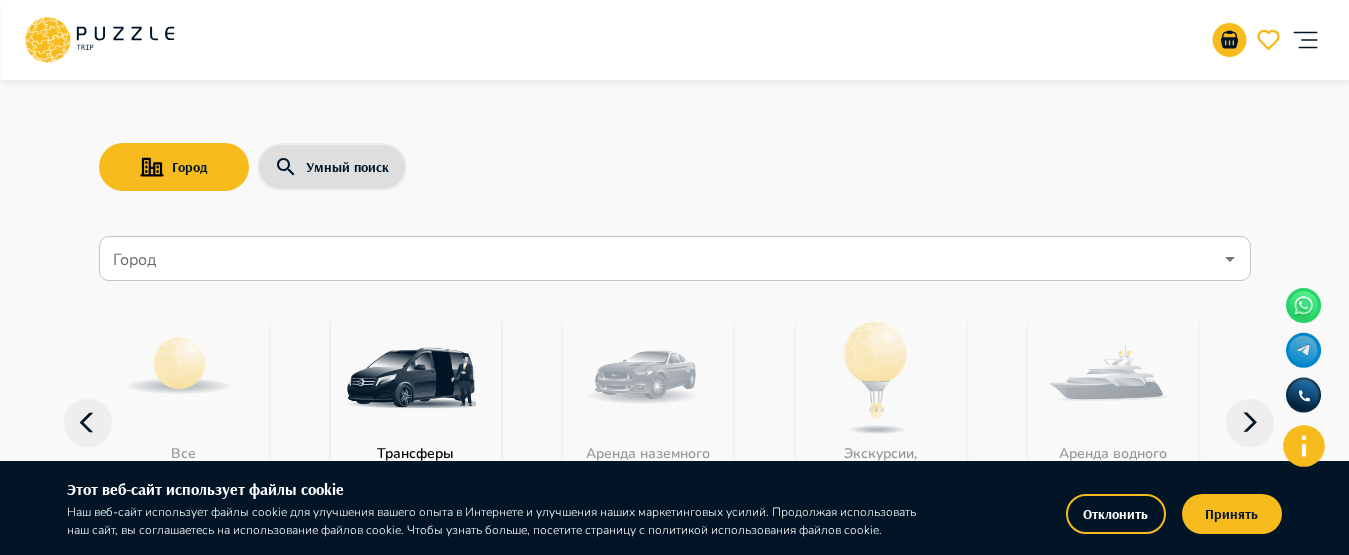 scroll, scrollTop: 0, scrollLeft: 0, axis: both 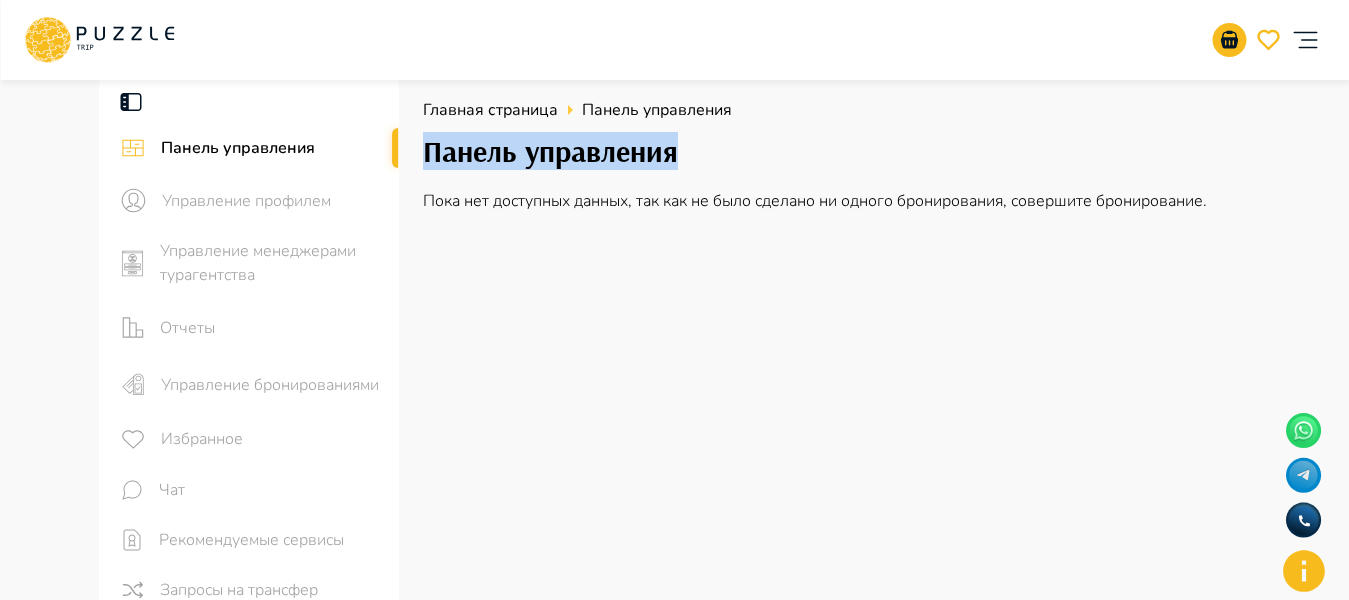 click on "Панель управления Управление профилем Управление менеджерами турагентства Отчеты Управление бронированиями Избранное Чат Рекомендуемые сервисы Запросы на трансфер Мой кошелёк $ 0 Выплата   $0 Приглашайте друзей и получайте 3% от всех их покупок на свой кошелёк в течении года! Ссылка Выйти Главная страница Панель управления Панель управления Пока нет доступных данных, так как не было сделано ни одного бронирования, совершите бронирование." at bounding box center (674, 571) 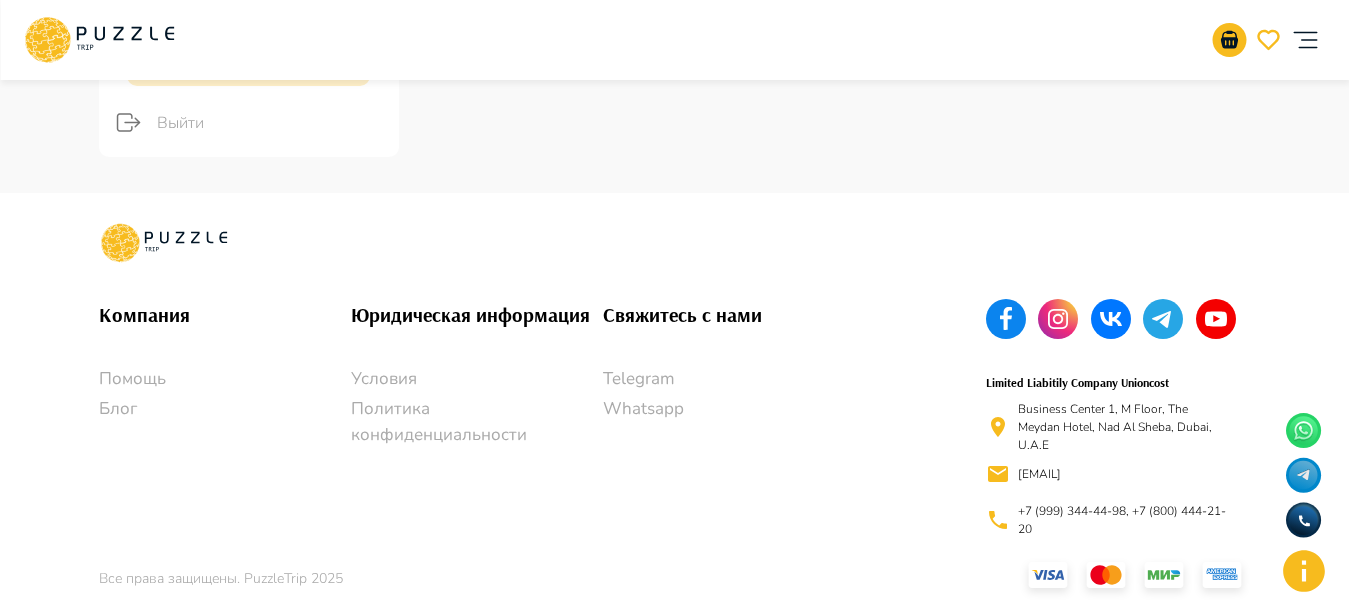 scroll, scrollTop: 47, scrollLeft: 0, axis: vertical 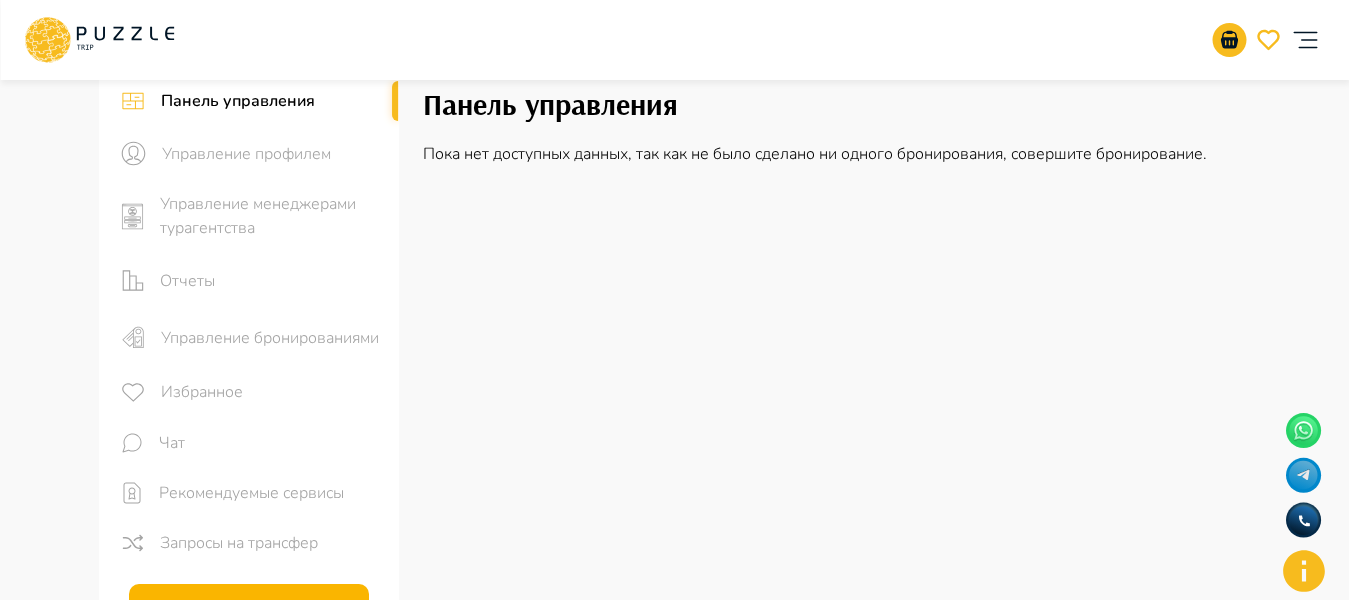 click 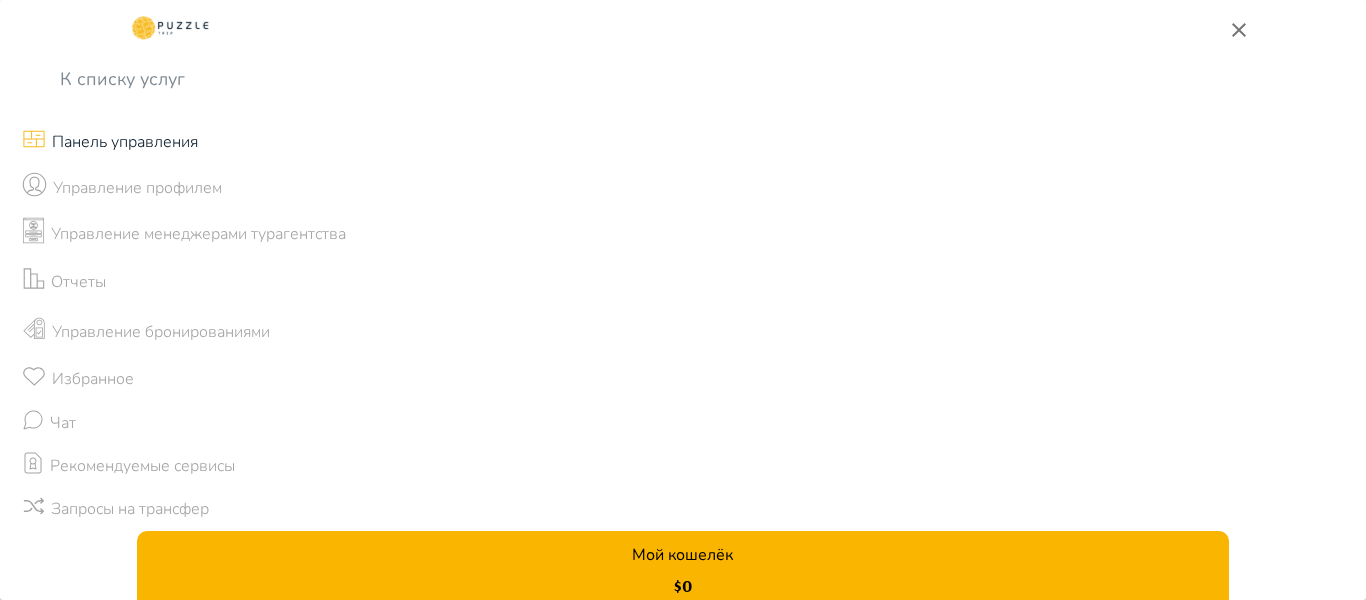 click on "Управление профилем" at bounding box center [137, 188] 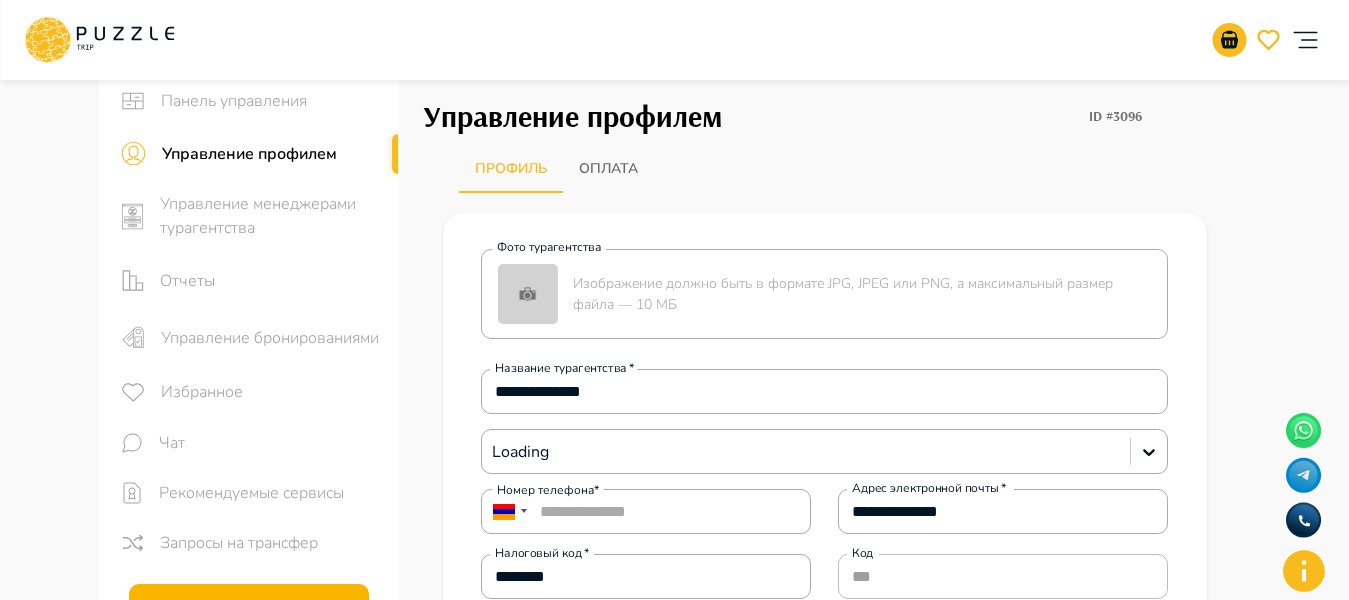 scroll, scrollTop: 0, scrollLeft: 0, axis: both 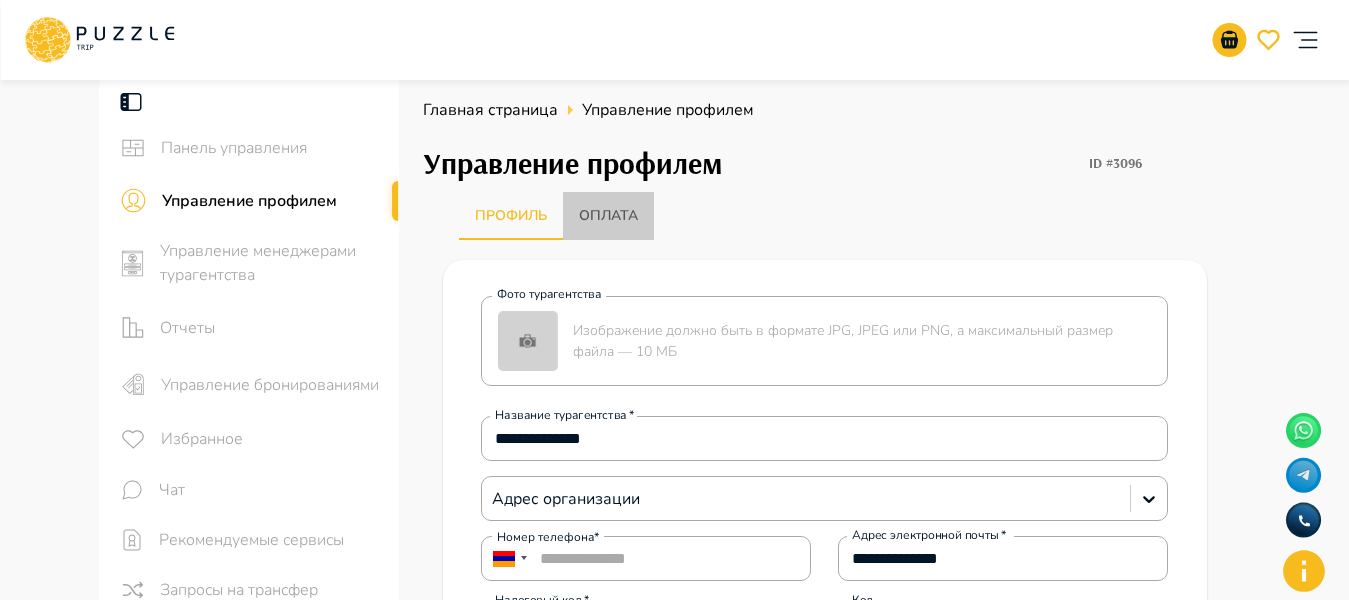 click on "Оплата" at bounding box center (608, 216) 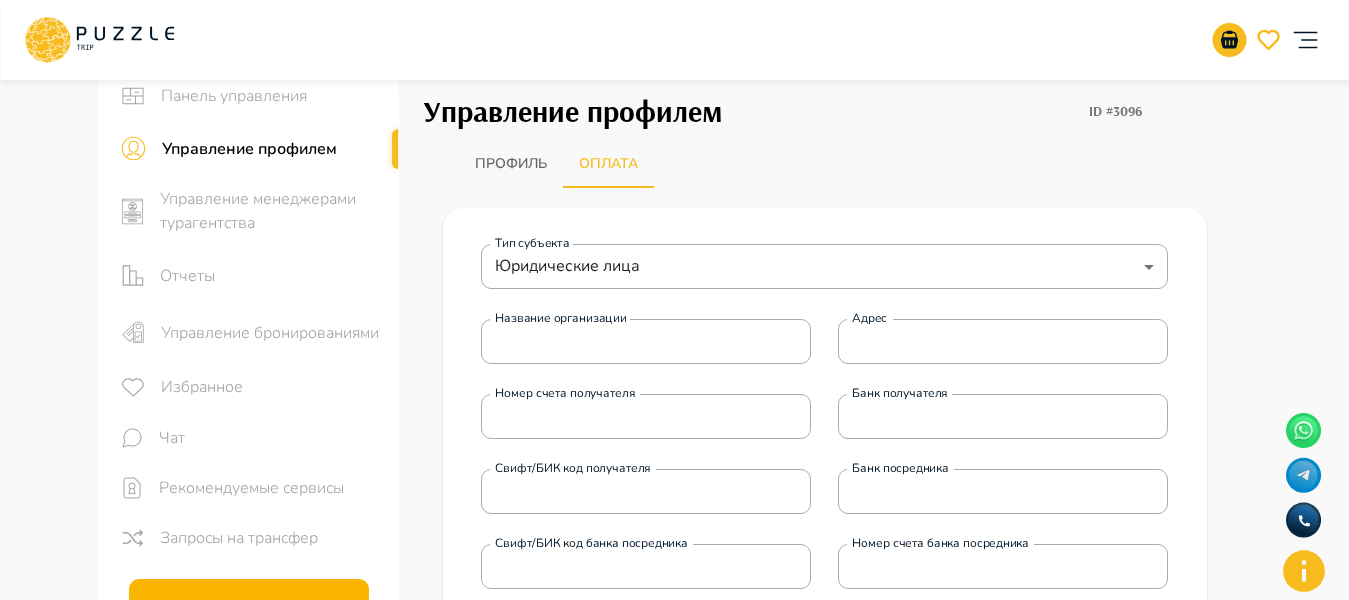 scroll, scrollTop: 50, scrollLeft: 0, axis: vertical 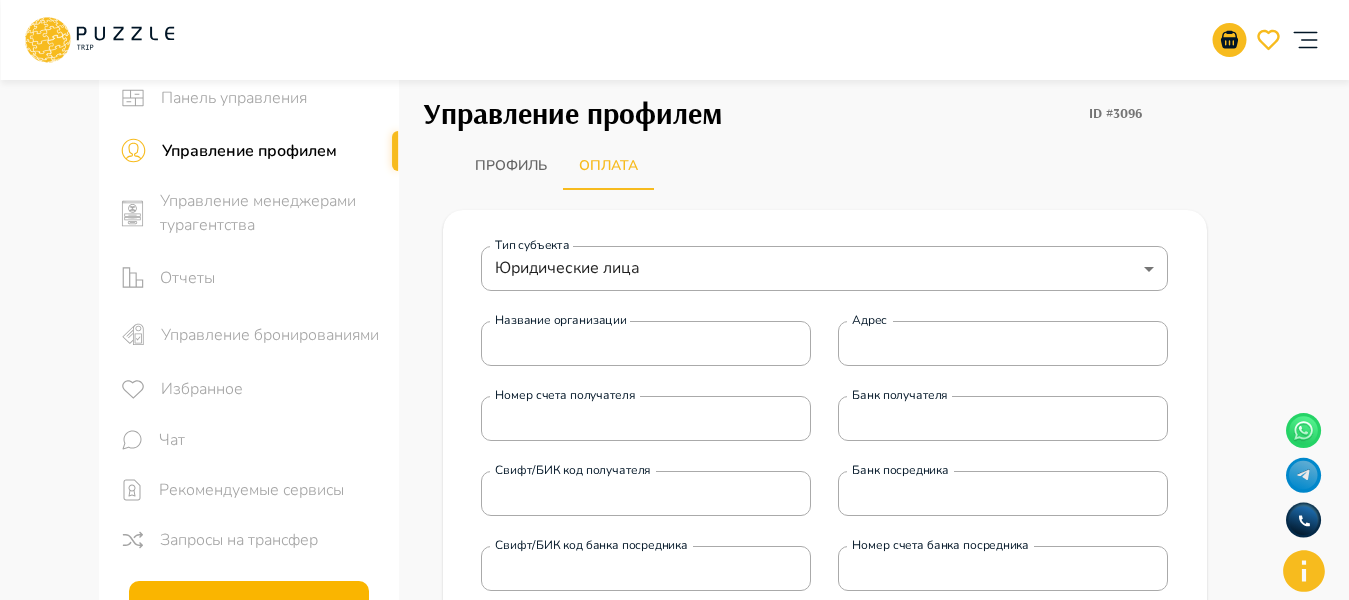 click on "**********" at bounding box center (674, 521) 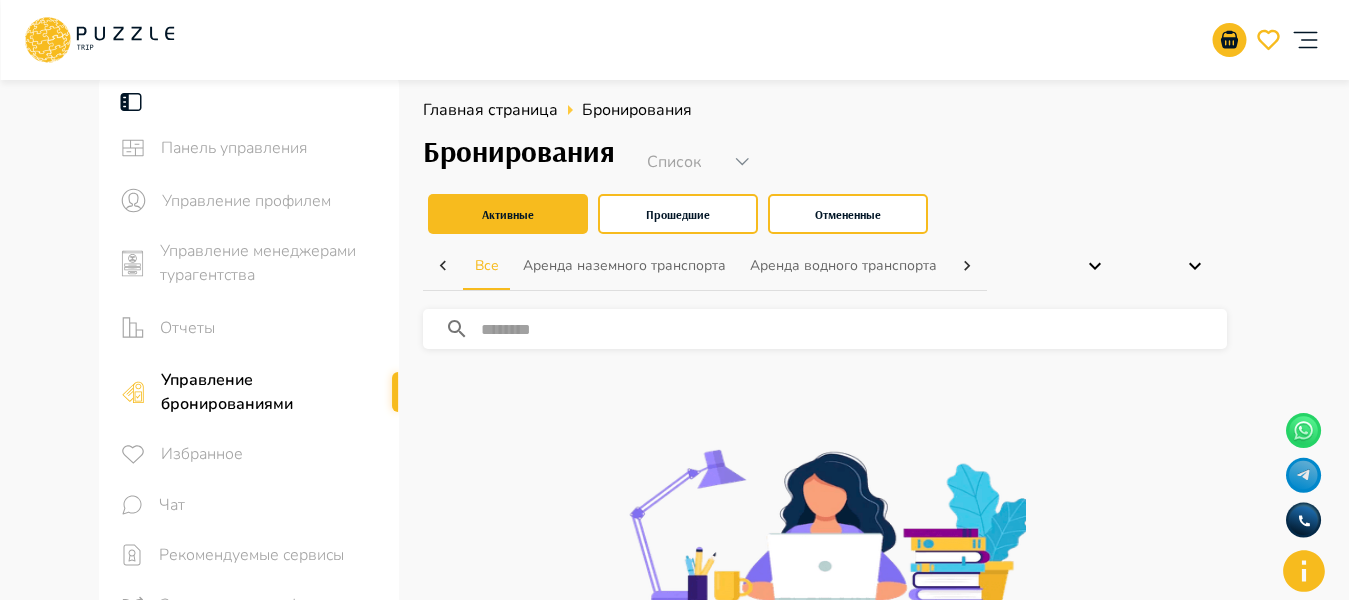 click at bounding box center [854, 329] 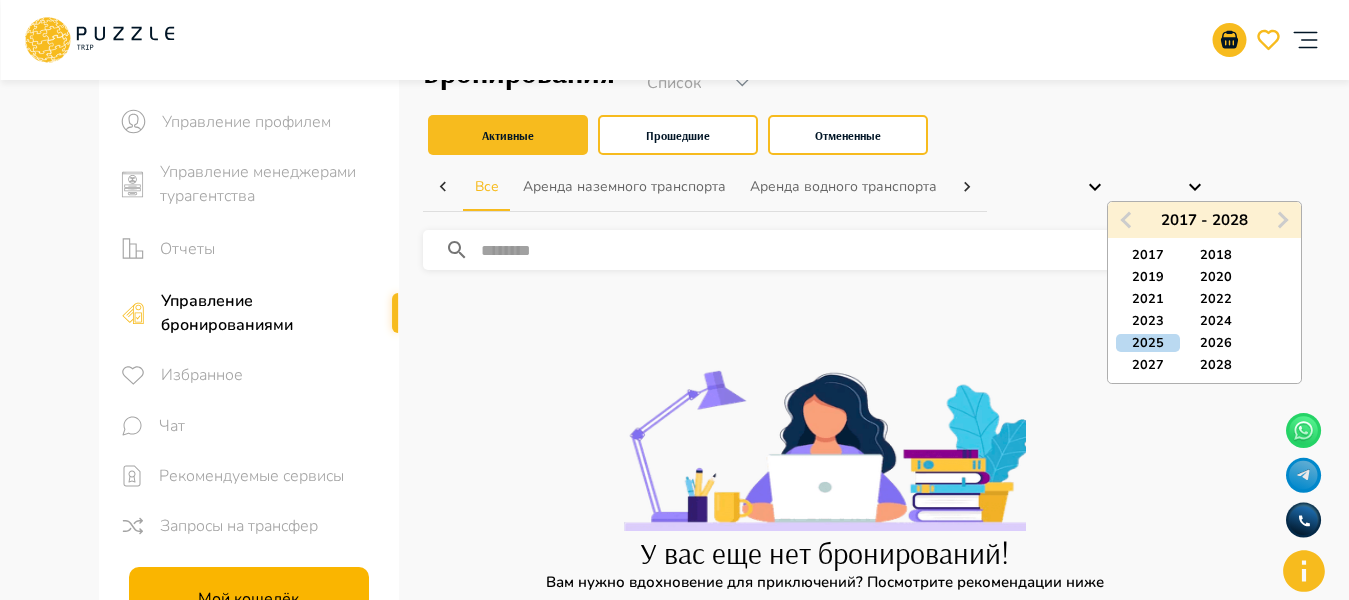 scroll, scrollTop: 76, scrollLeft: 0, axis: vertical 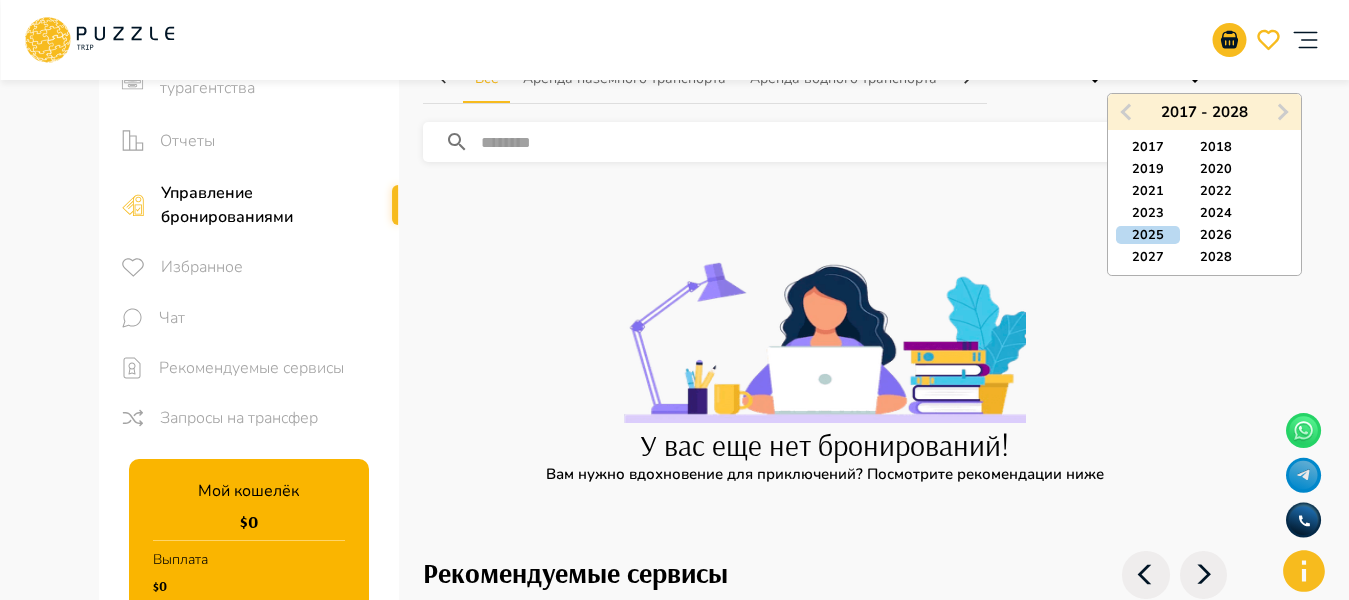 click on "Панель управления Управление профилем Управление менеджерами турагентства Отчеты Управление бронированиями Избранное Чат Рекомендуемые сервисы Запросы на трансфер Мой кошелёк $ 0 Выплата   $0 Приглашайте друзей и получайте 3% от всех их покупок на свой кошелёк в течении года! Ссылка Выйти Главная страница Бронирования Бронирования Список ****** Активные Прошедшие Отмененные Все Аренда наземного транспорта Аренда водного транспорта Экскурсии, развлечения Автомобили с водителем Детские развлечения Входные билеты Previous Year Next Year 2017 - 2028 2017 2018 2019 2020 2021 2022 2023" at bounding box center (674, 543) 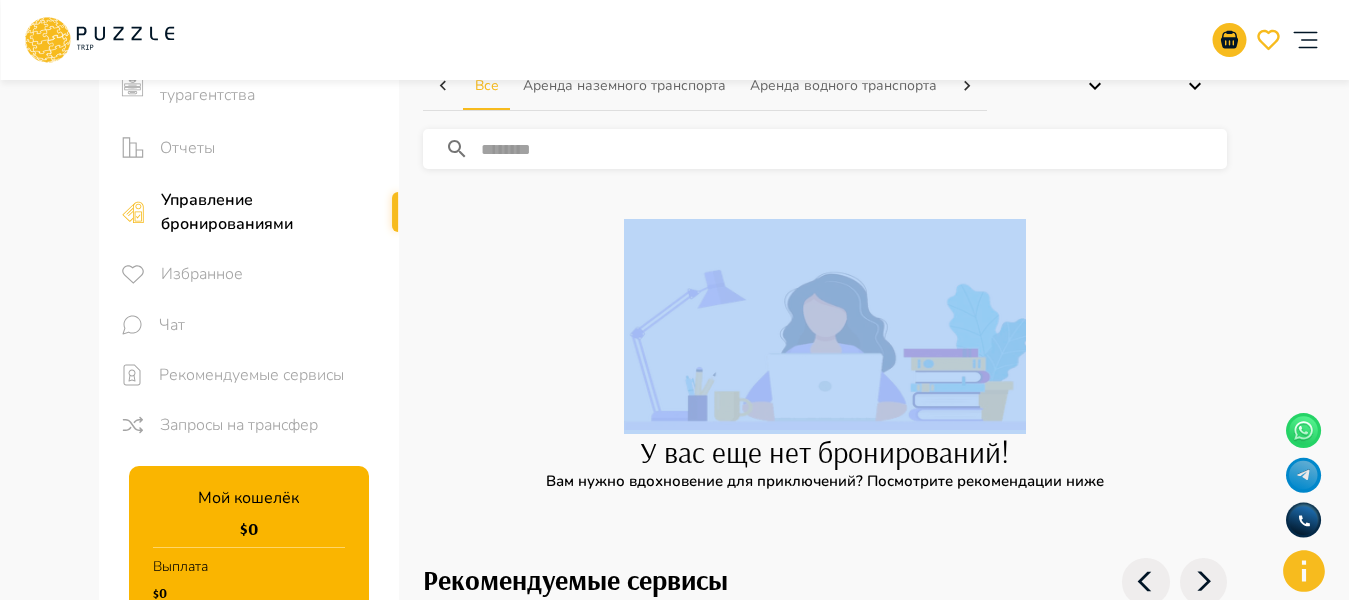 drag, startPoint x: 1344, startPoint y: 231, endPoint x: 792, endPoint y: 307, distance: 557.20734 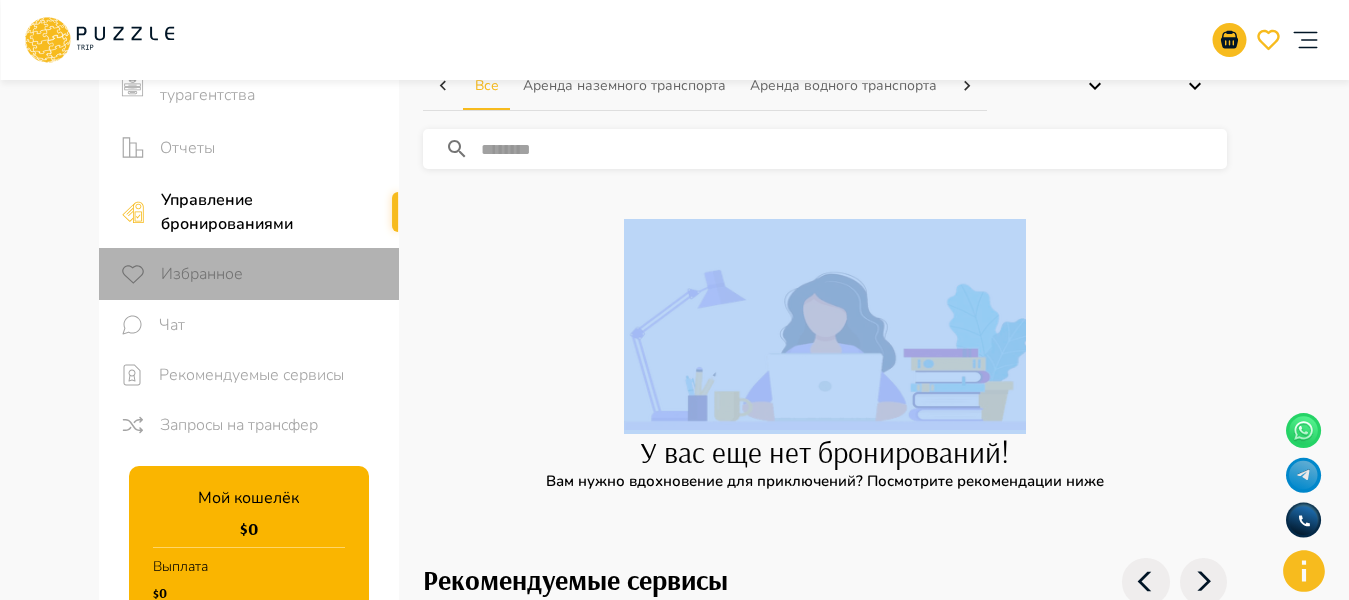 click on "Избранное" at bounding box center [249, 274] 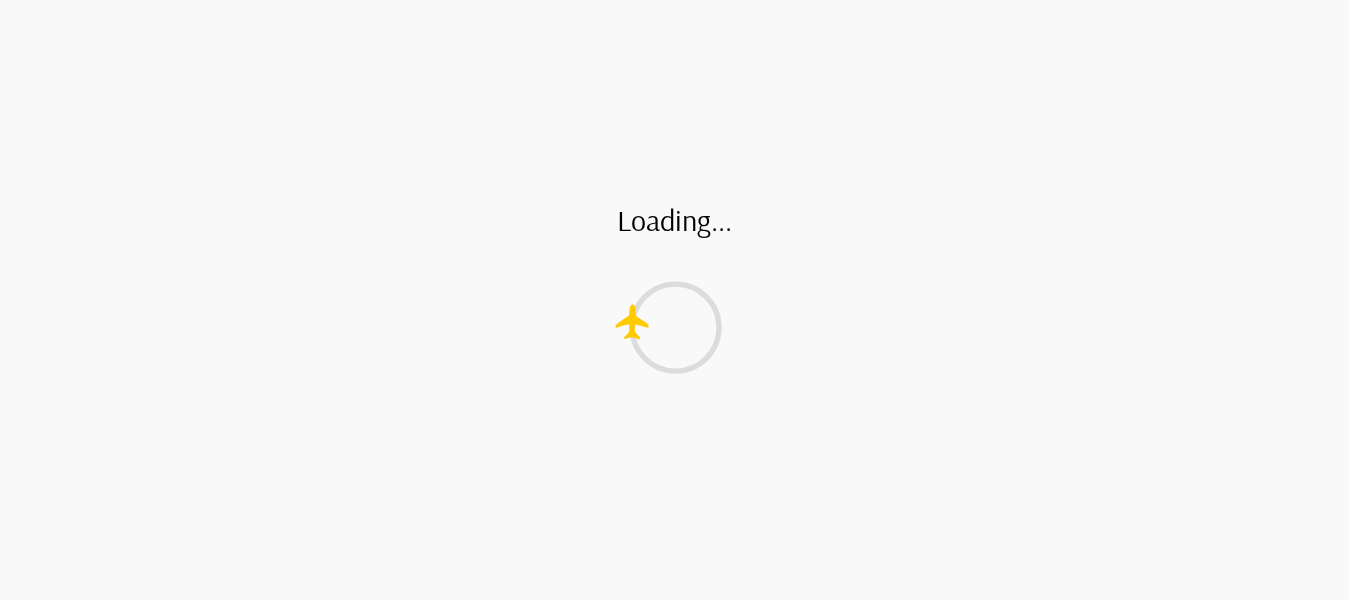 scroll, scrollTop: 0, scrollLeft: 0, axis: both 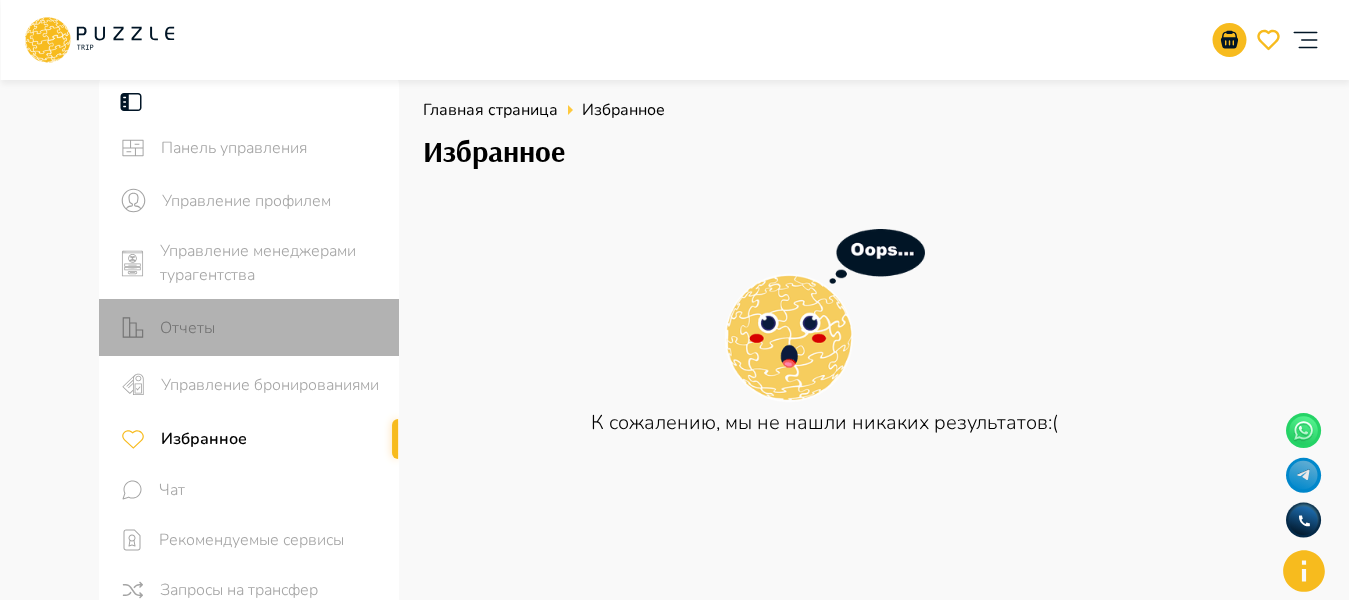 click on "Отчеты" at bounding box center [271, 328] 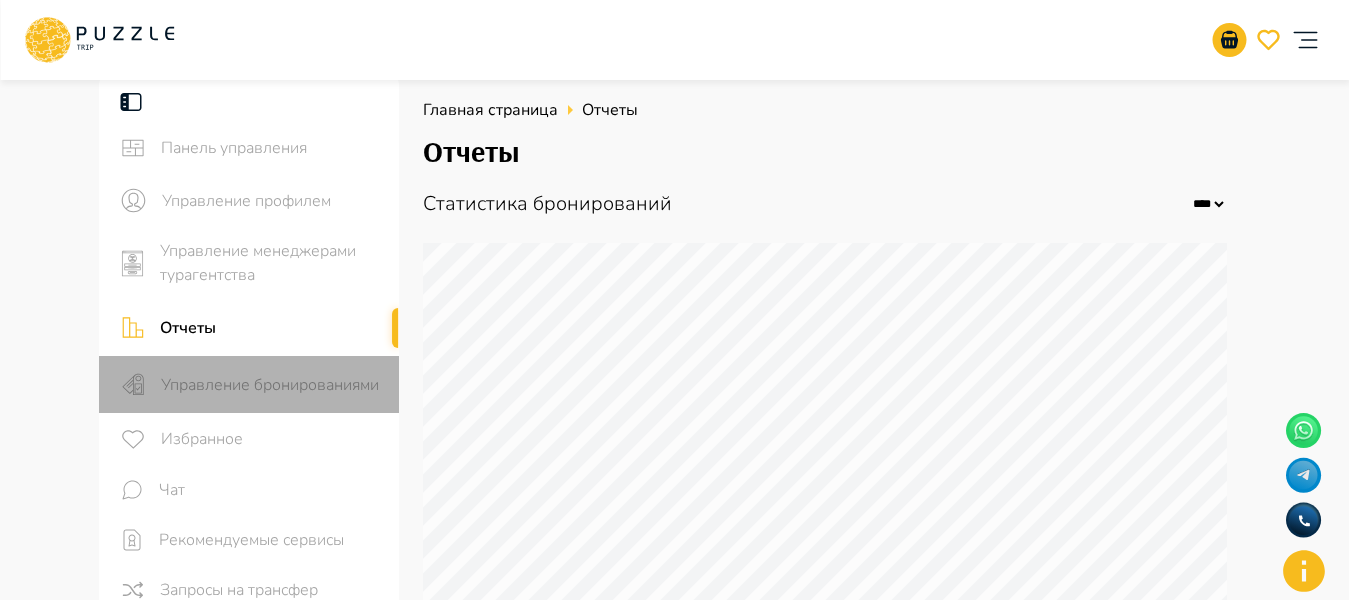 click on "Управление бронированиями" at bounding box center (249, 384) 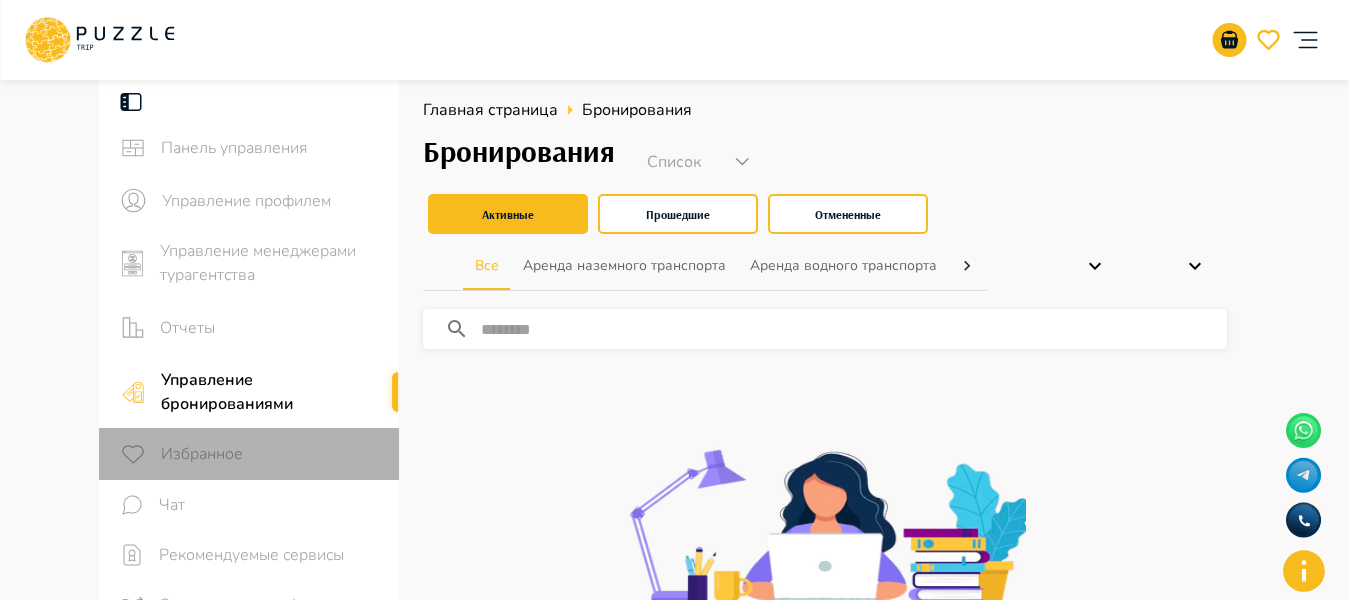 click on "Избранное" at bounding box center [272, 454] 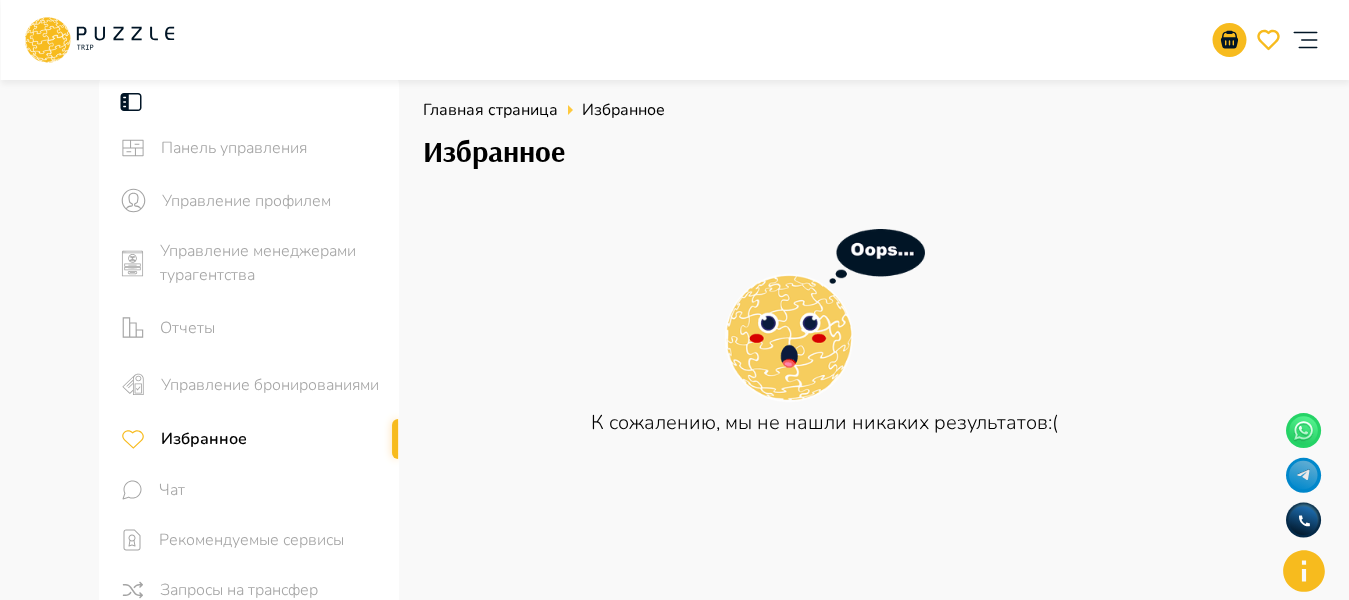 click on "Чат" at bounding box center (271, 490) 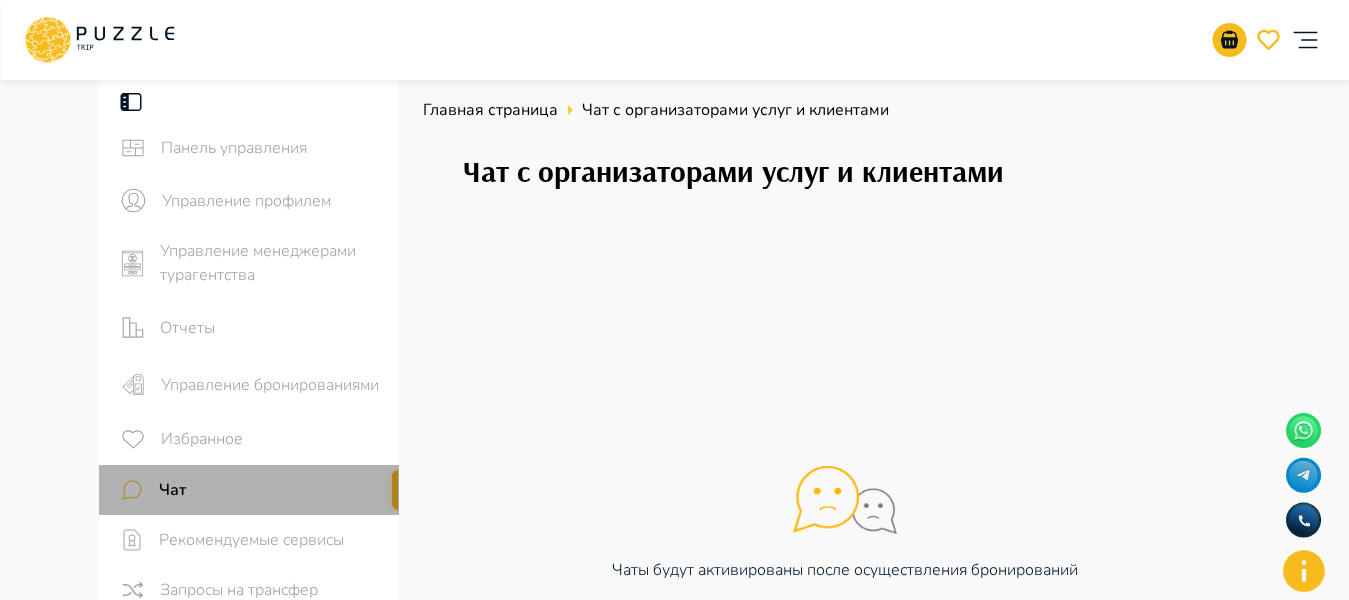 drag, startPoint x: 393, startPoint y: 488, endPoint x: 379, endPoint y: 531, distance: 45.221676 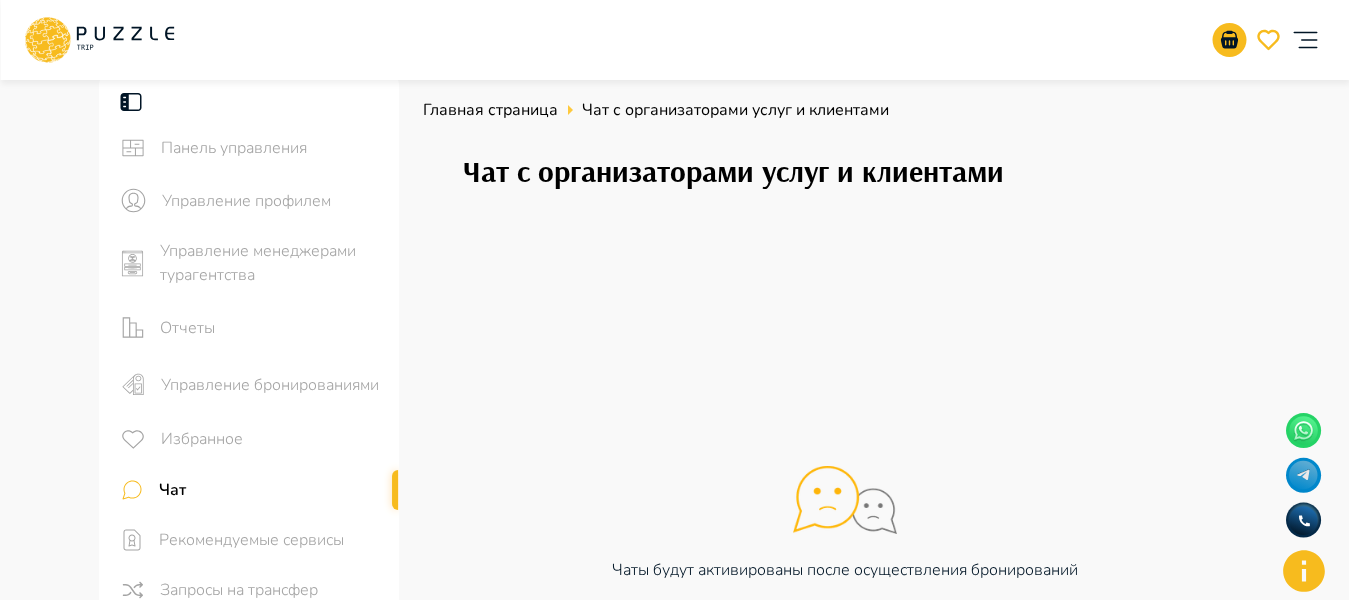 drag, startPoint x: 397, startPoint y: 496, endPoint x: 398, endPoint y: 539, distance: 43.011627 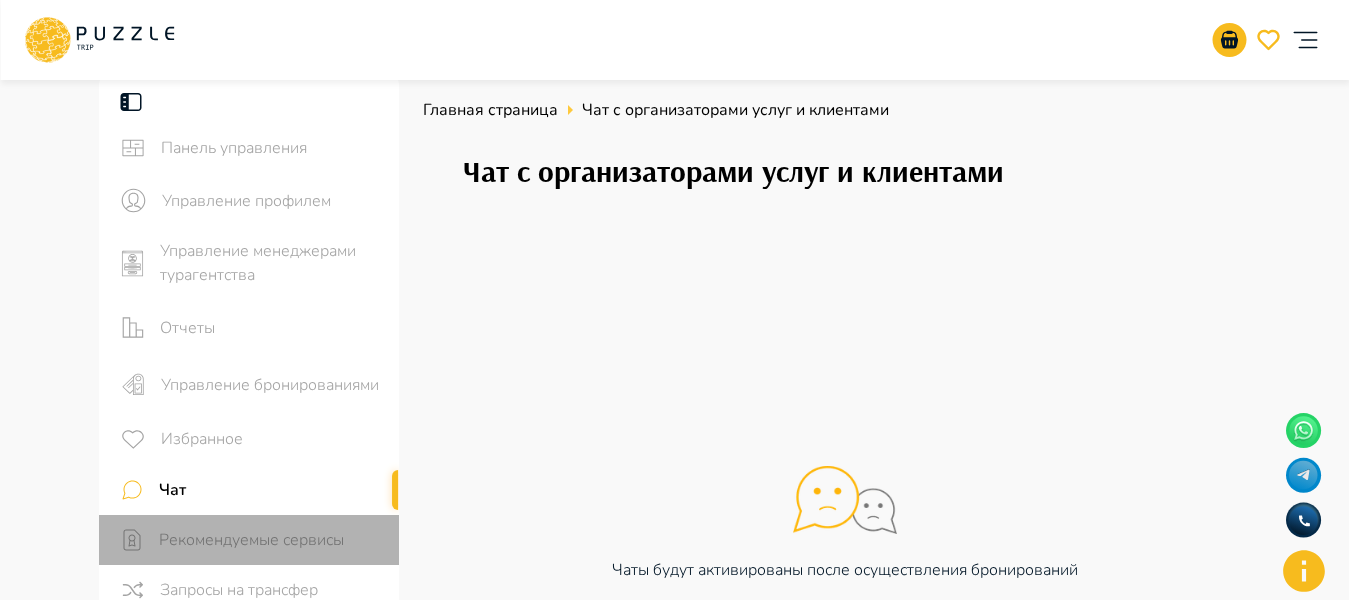 click on "Рекомендуемые сервисы" at bounding box center (271, 540) 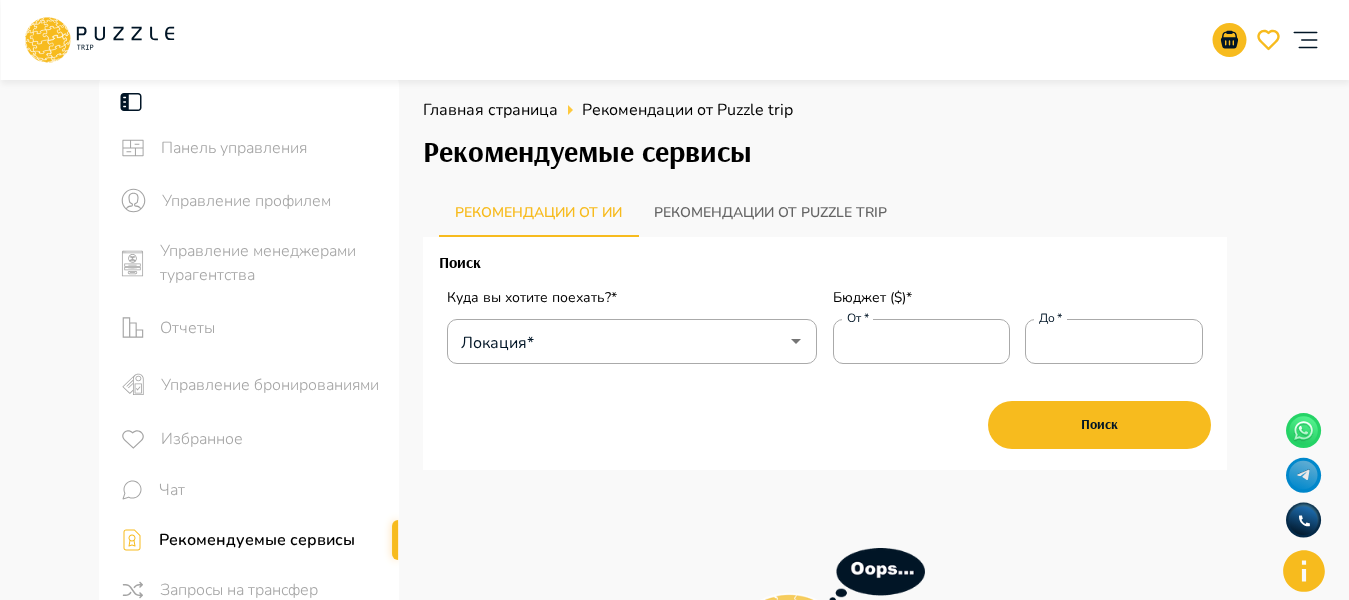 type 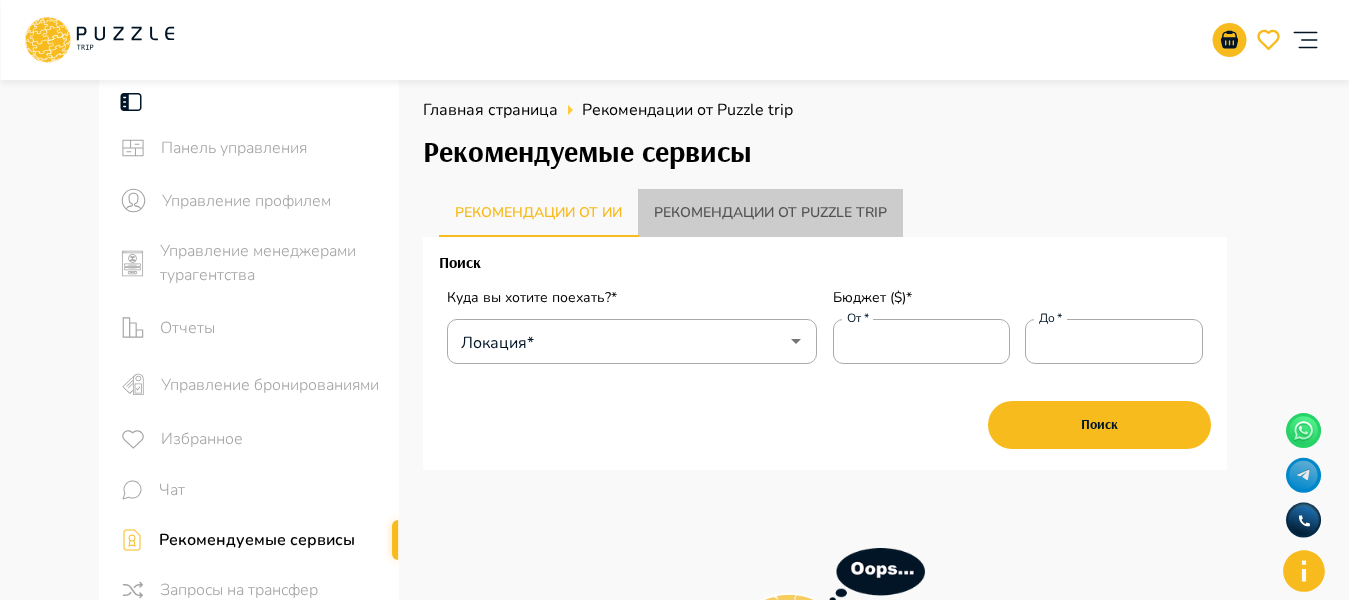 click on "Рекомендации от Puzzle trip" at bounding box center (770, 213) 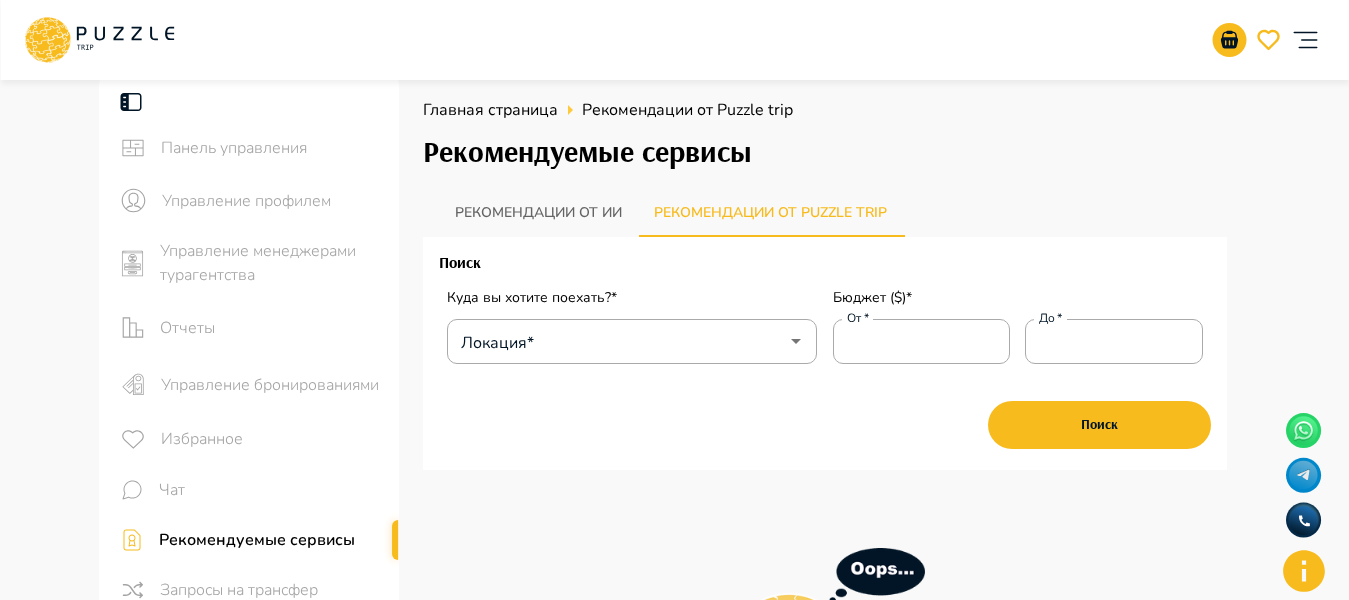click on "Рекомендации от ии" at bounding box center [538, 213] 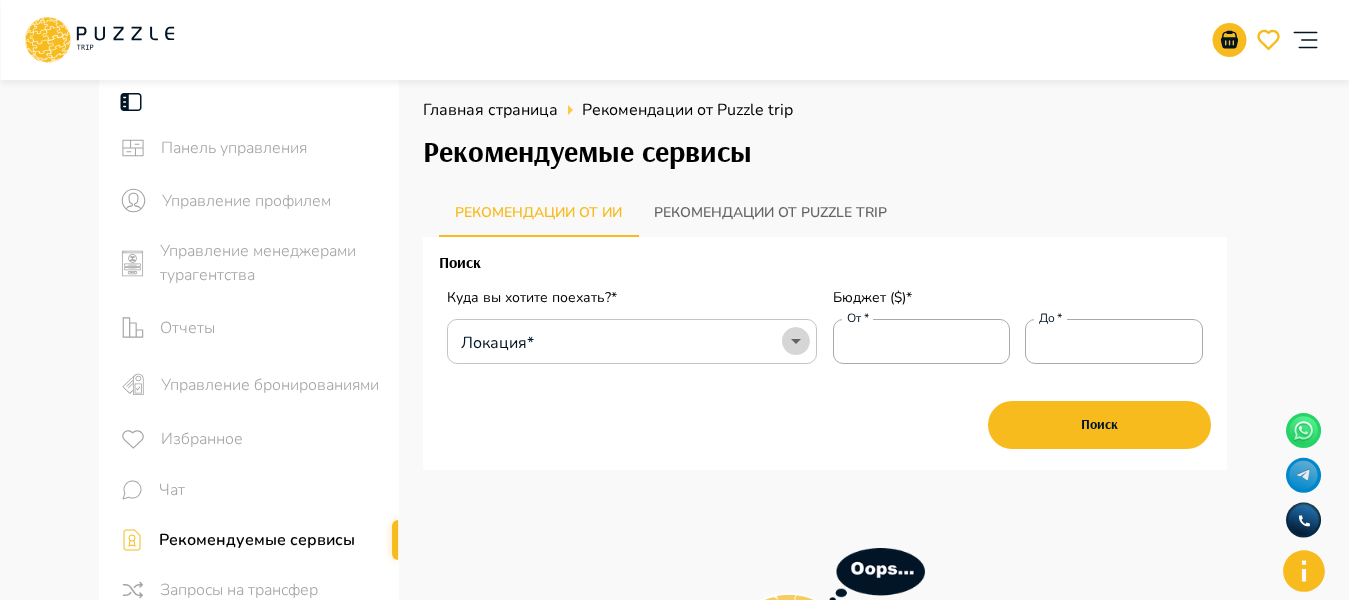 click 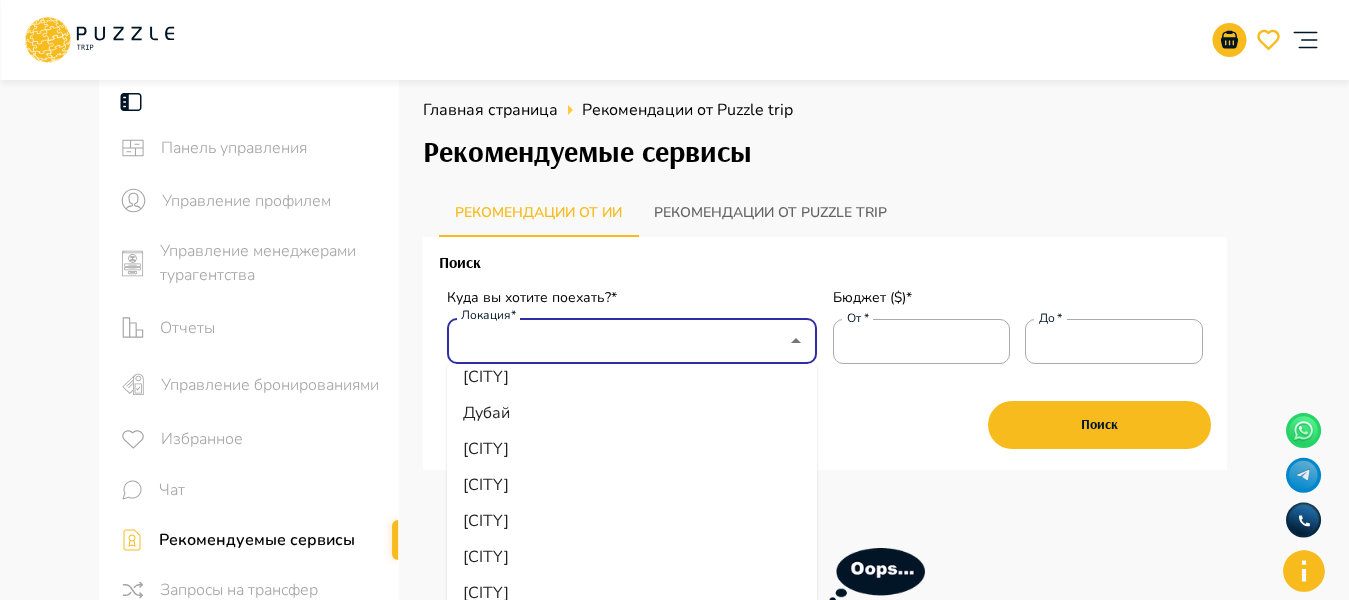 scroll, scrollTop: 327, scrollLeft: 0, axis: vertical 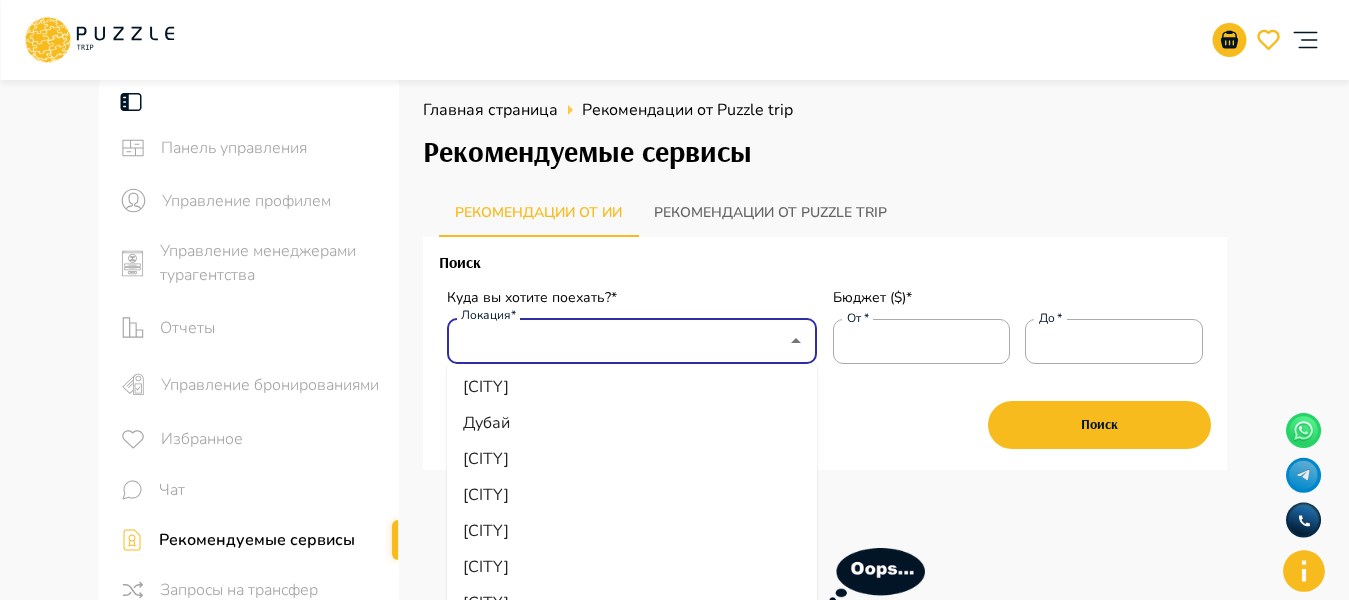 click on "Ереван" at bounding box center (632, 459) 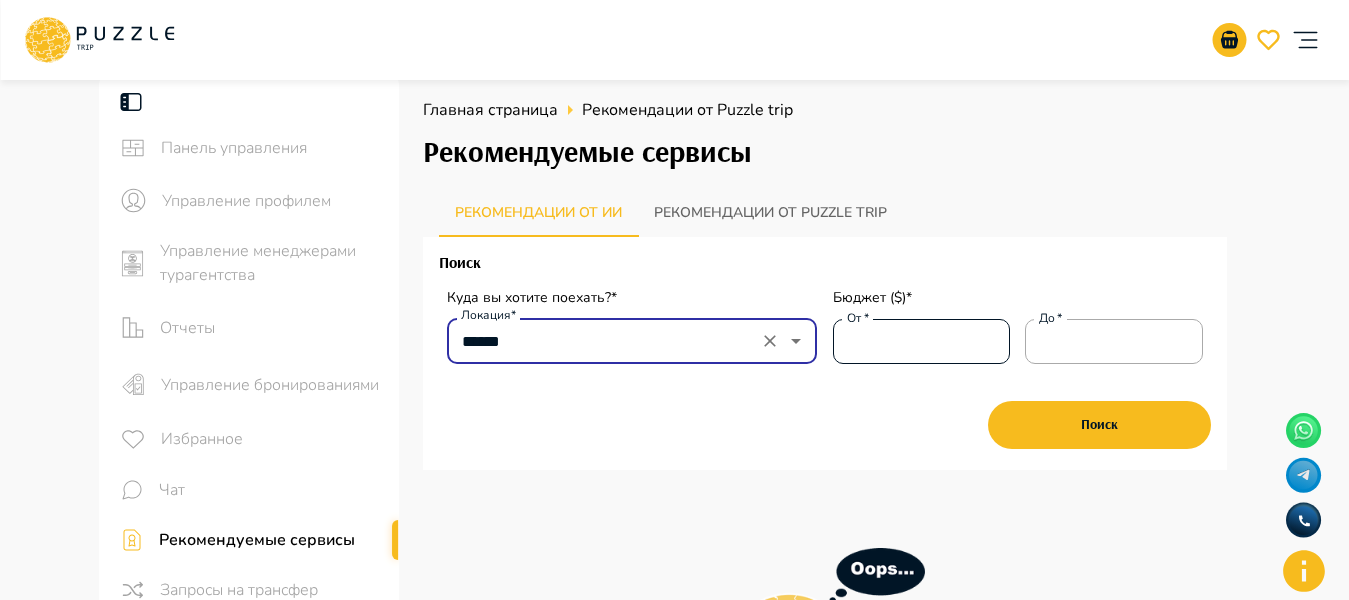 click on "От   *" at bounding box center (922, 341) 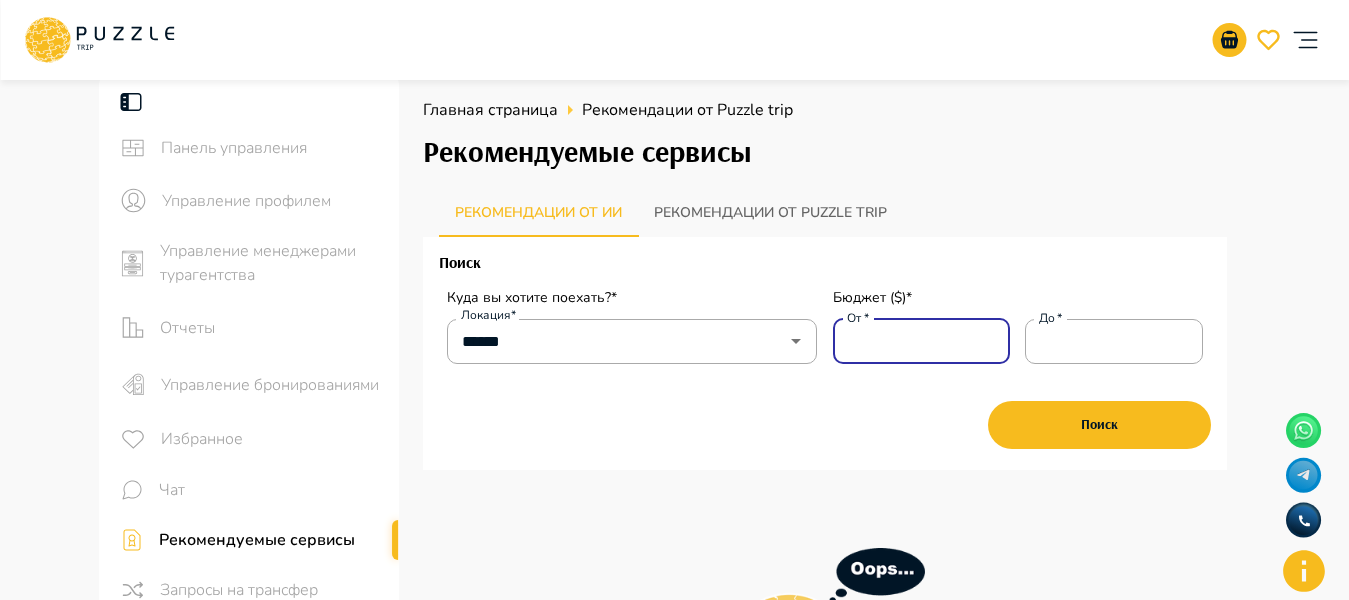click on "От   *" at bounding box center [922, 341] 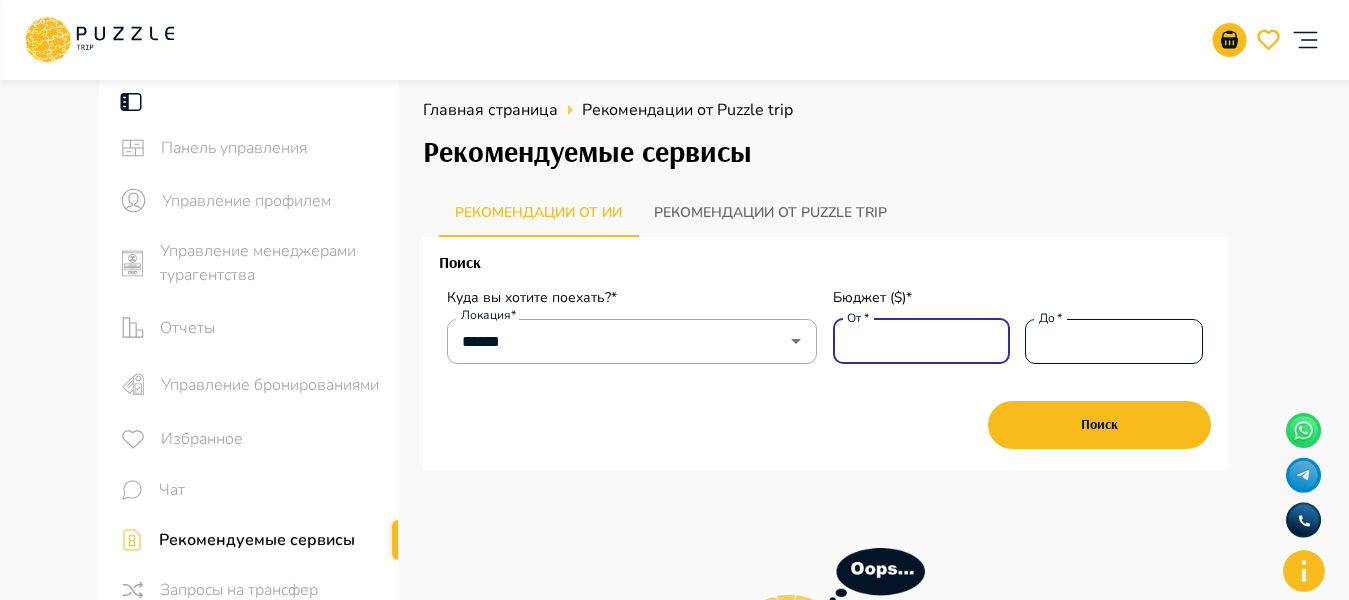 type 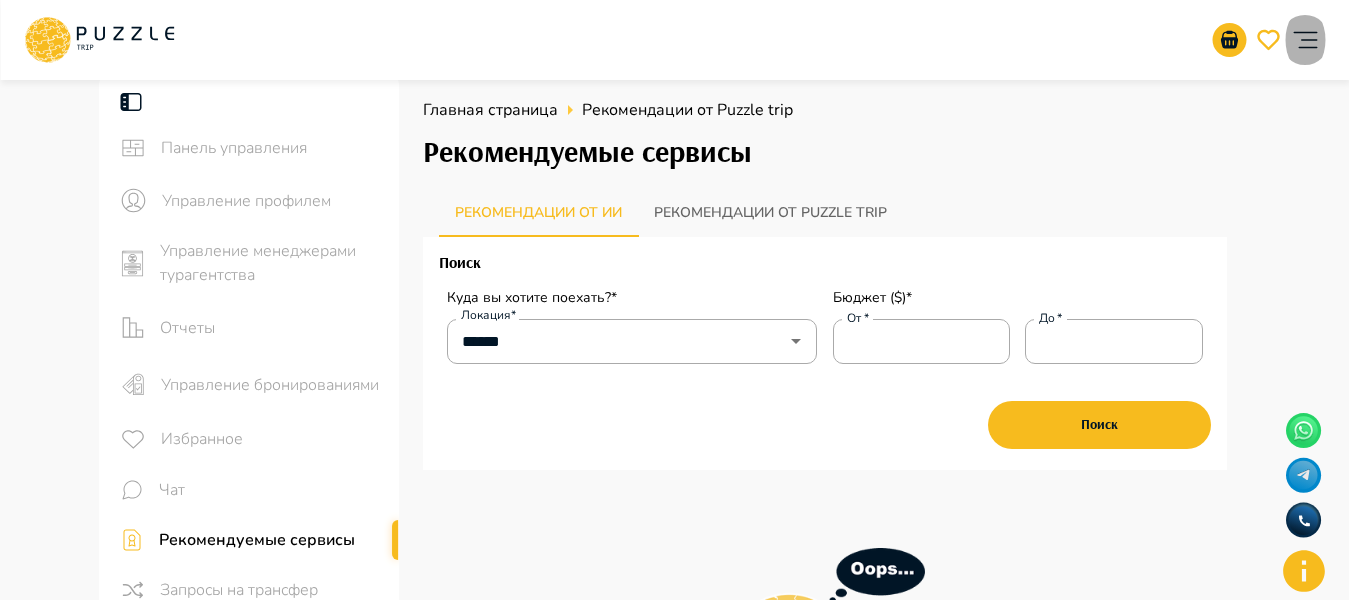 type 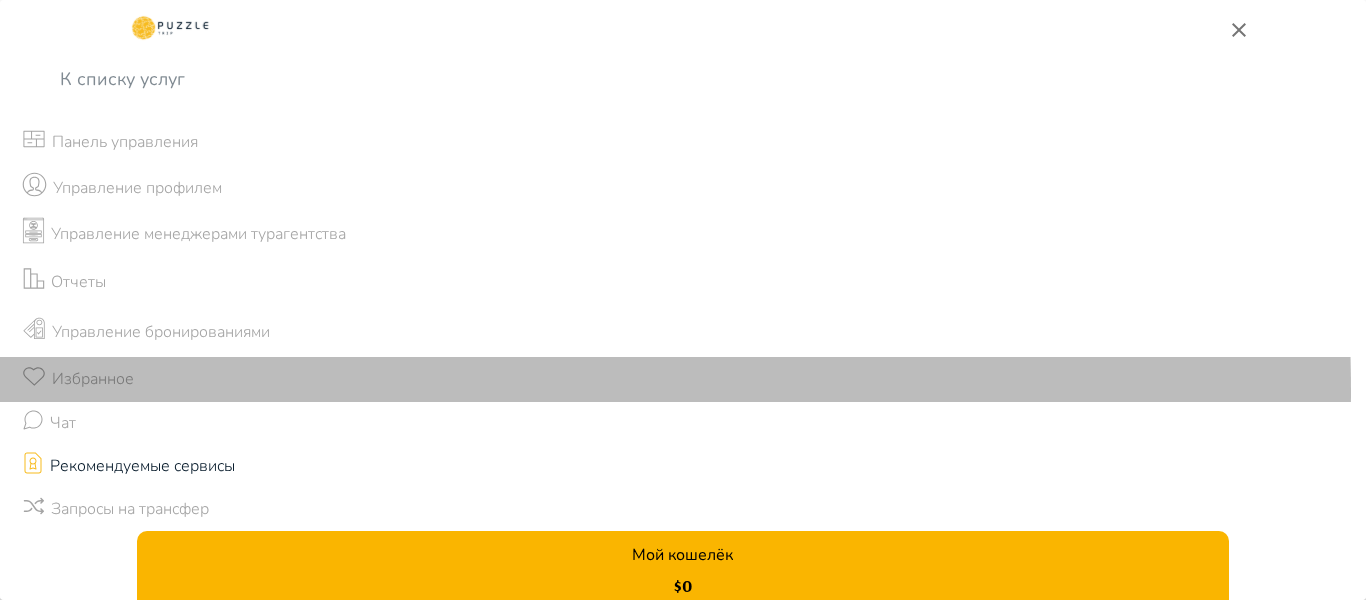 click on "Избранное" at bounding box center [93, 379] 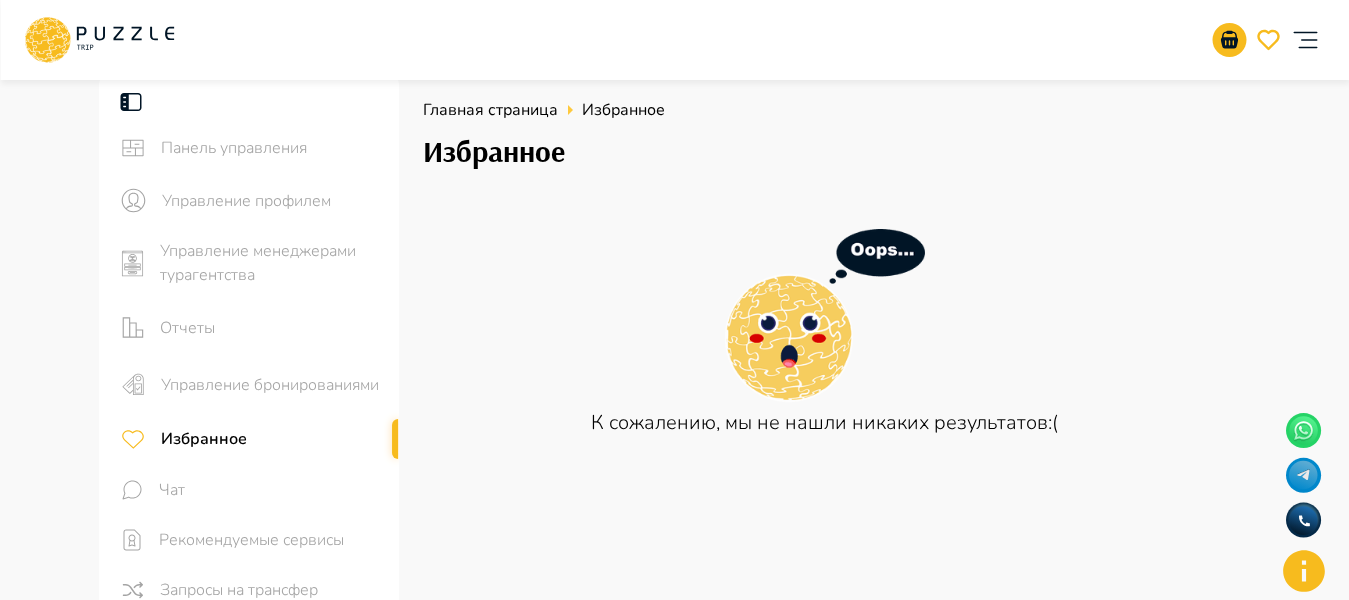 click on "Панель управления" at bounding box center [272, 148] 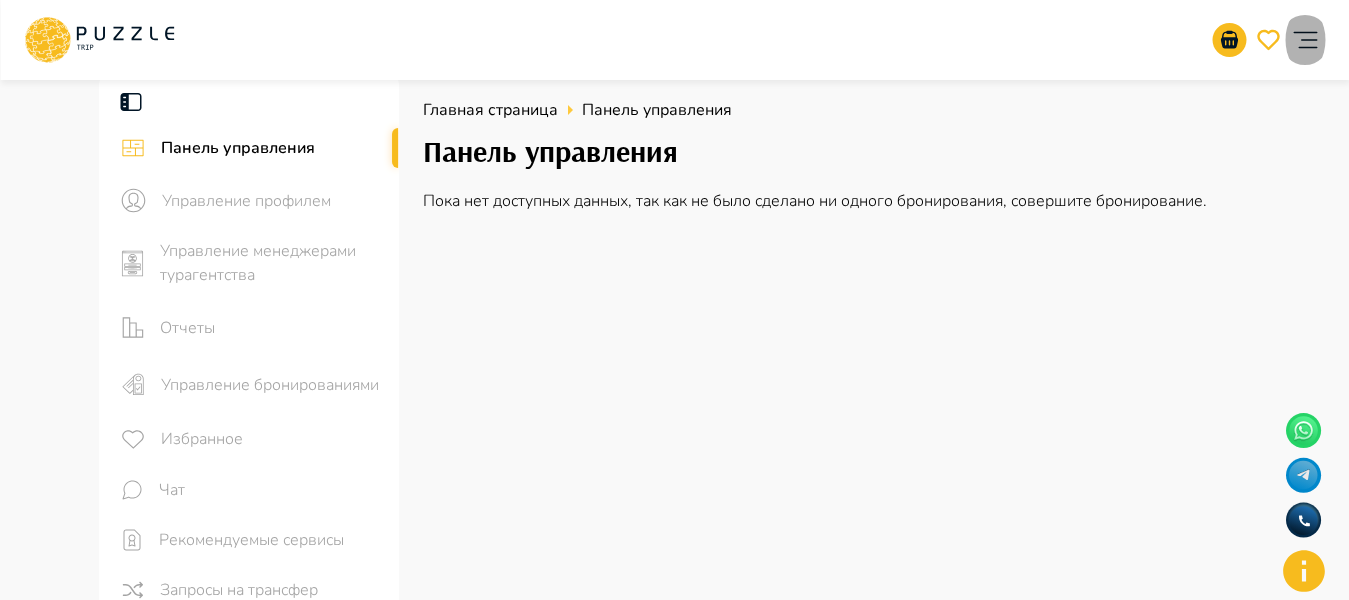 click 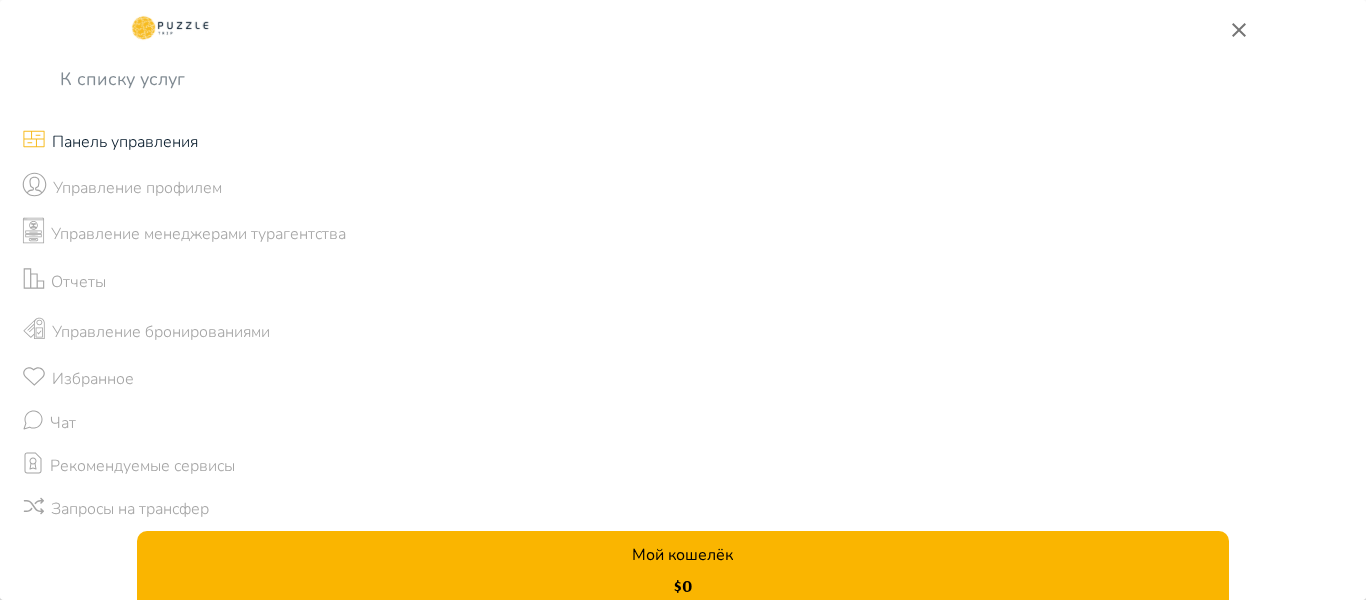 click on "Управление профилем" at bounding box center (137, 188) 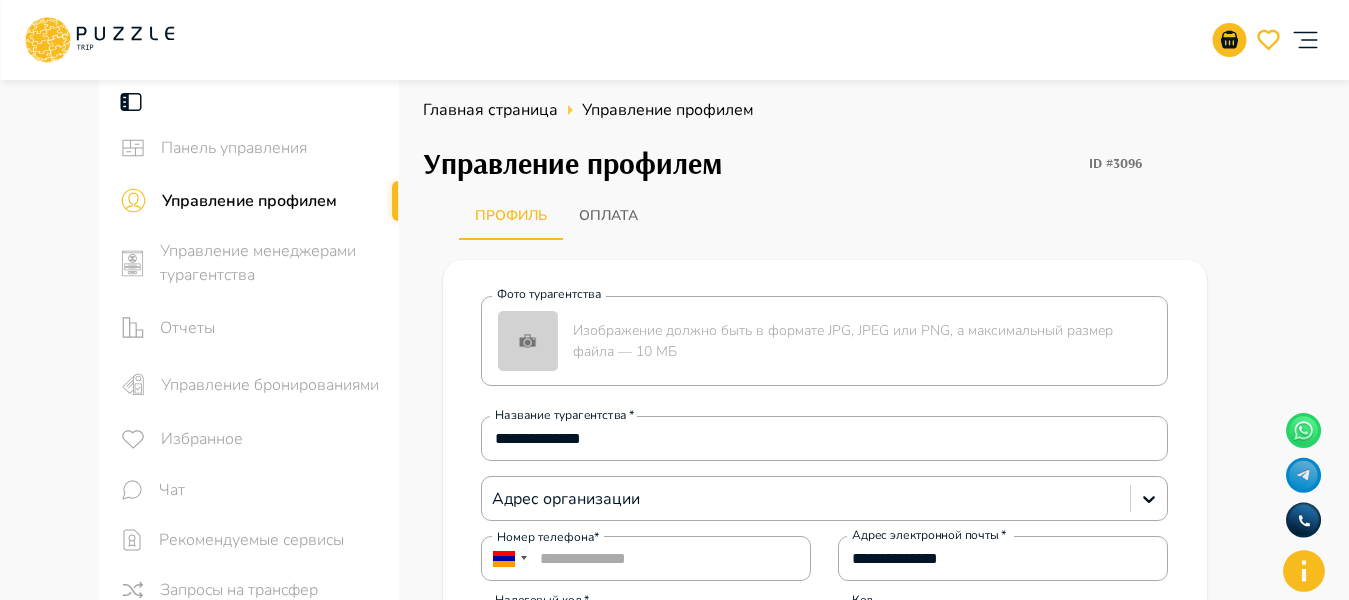 drag, startPoint x: 396, startPoint y: 200, endPoint x: 404, endPoint y: 255, distance: 55.578773 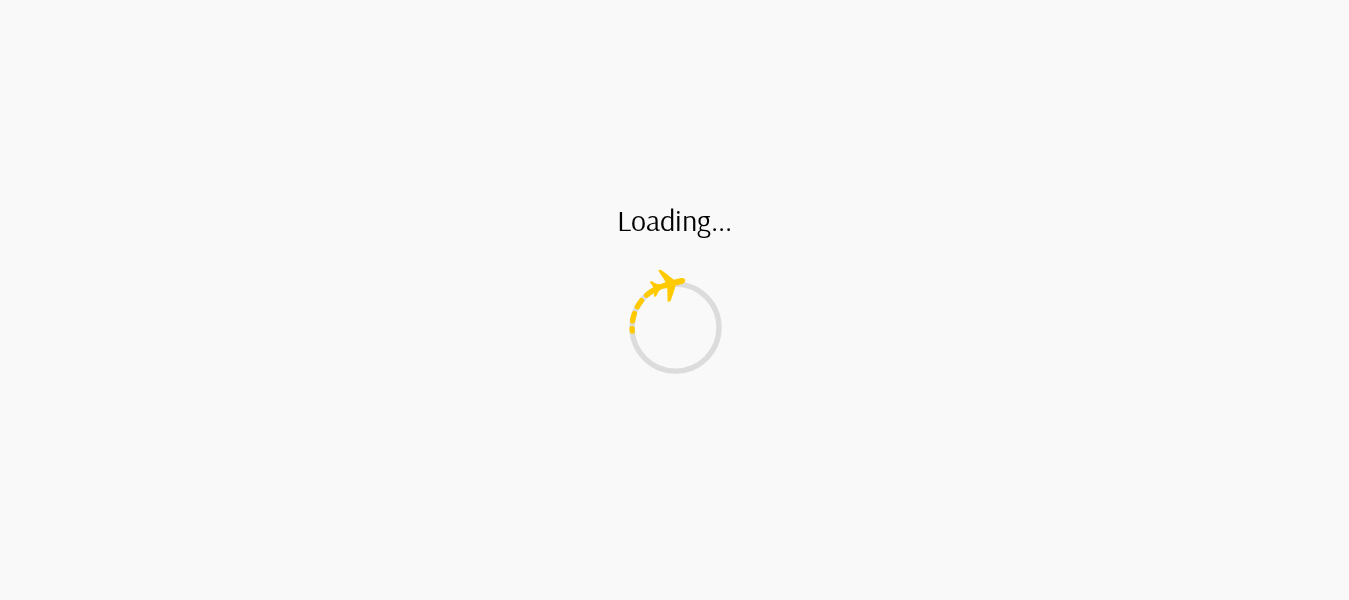 drag, startPoint x: 396, startPoint y: 250, endPoint x: 366, endPoint y: 181, distance: 75.23962 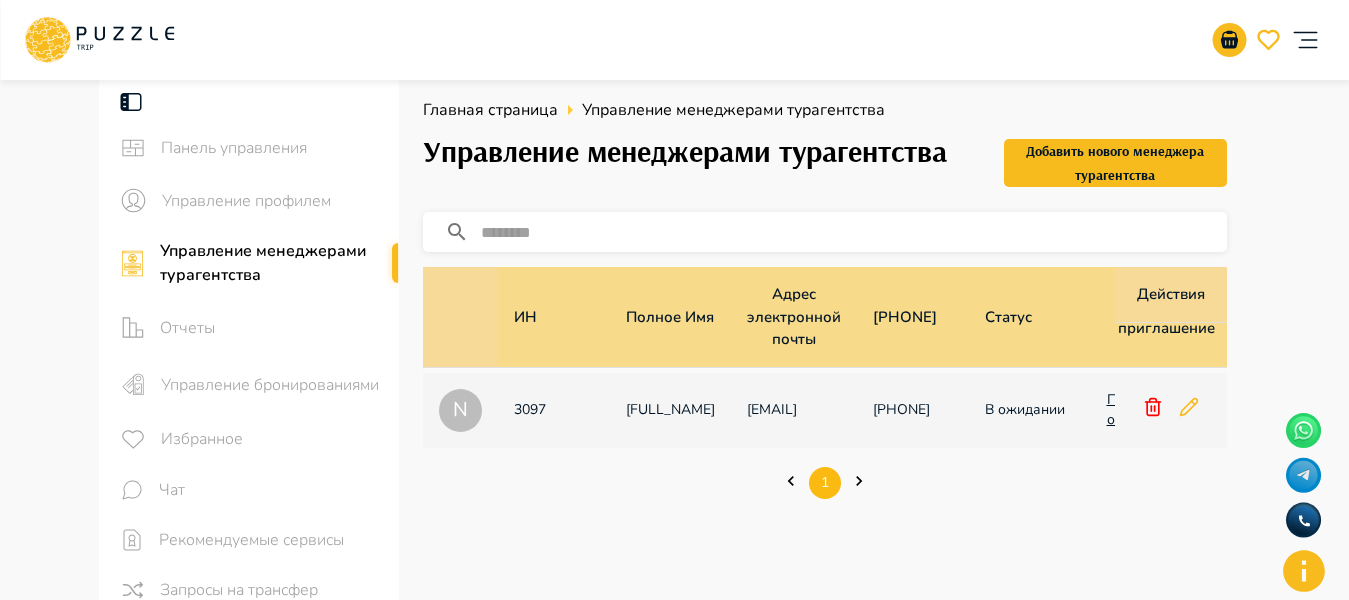 drag, startPoint x: 396, startPoint y: 251, endPoint x: 410, endPoint y: 314, distance: 64.53681 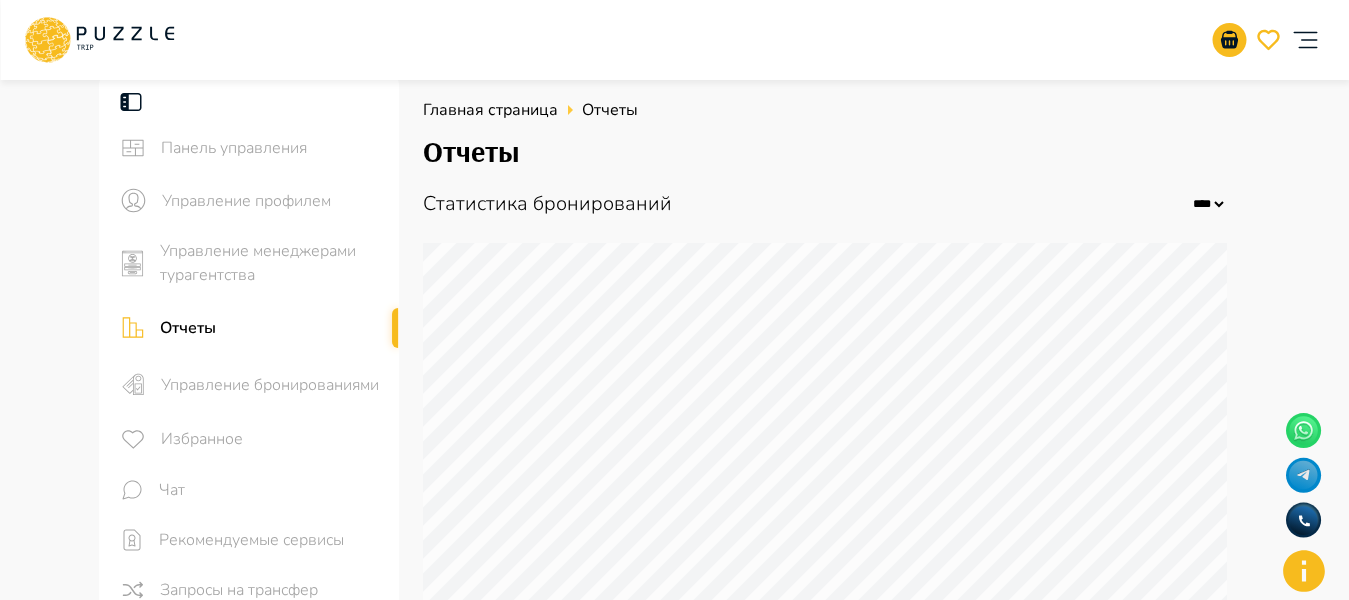 drag, startPoint x: 394, startPoint y: 353, endPoint x: 395, endPoint y: 545, distance: 192.00261 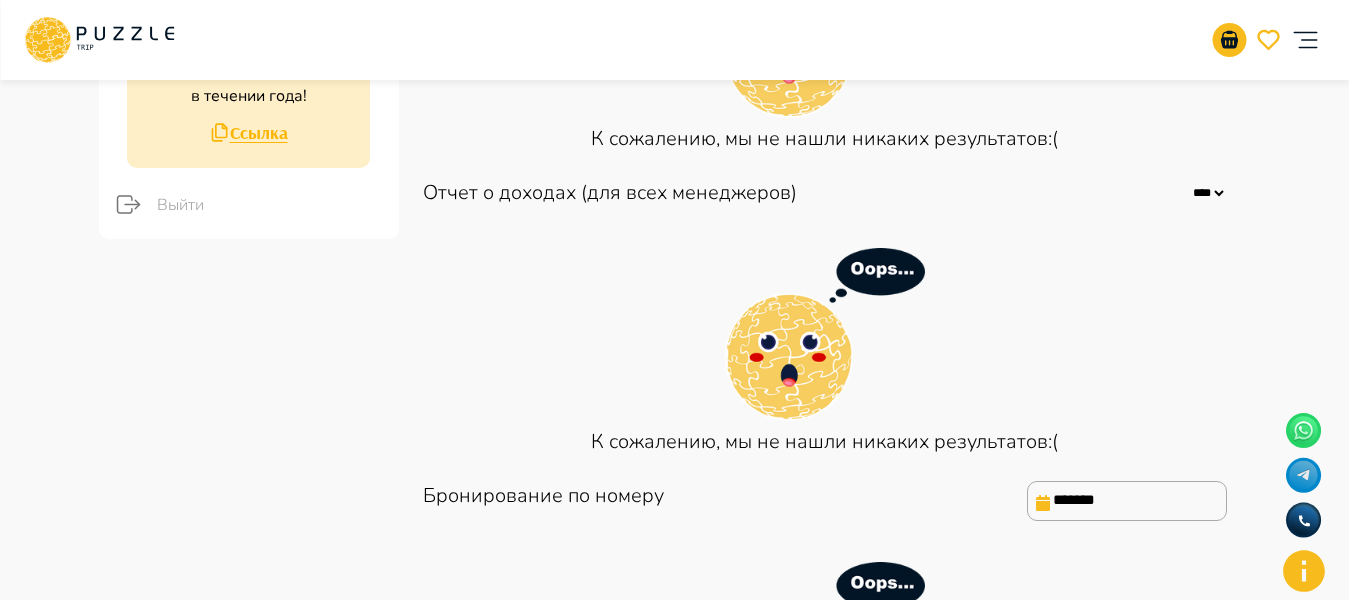 scroll, scrollTop: 694, scrollLeft: 0, axis: vertical 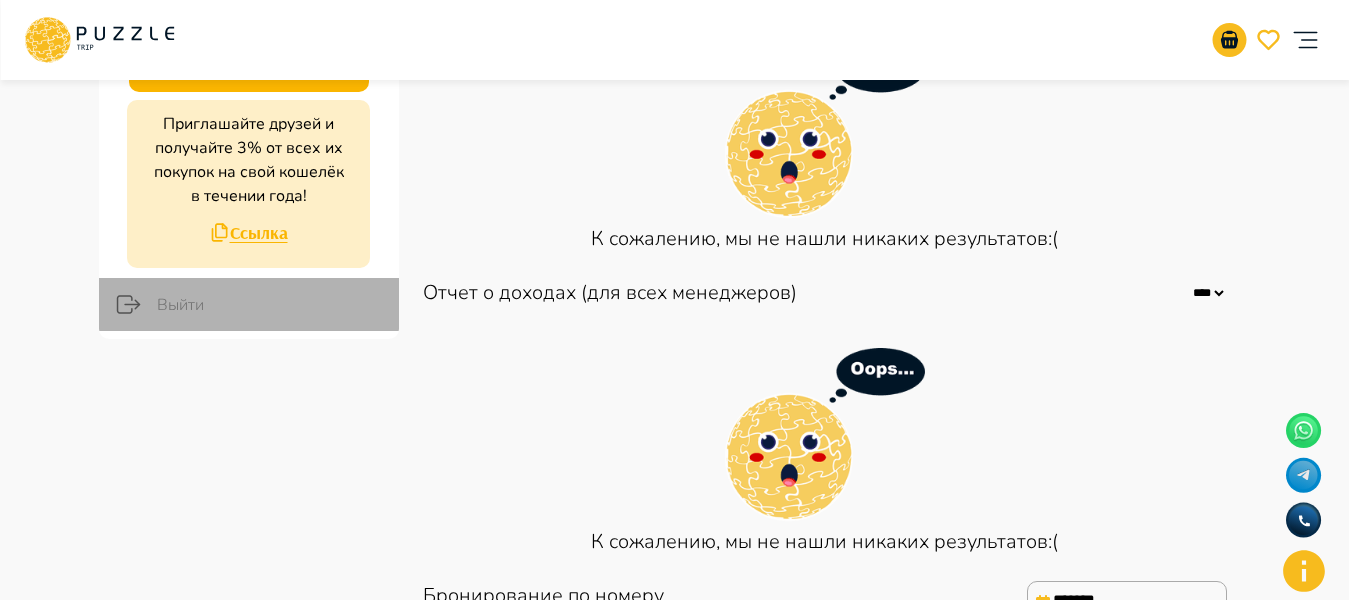 click on "Выйти" at bounding box center [270, 305] 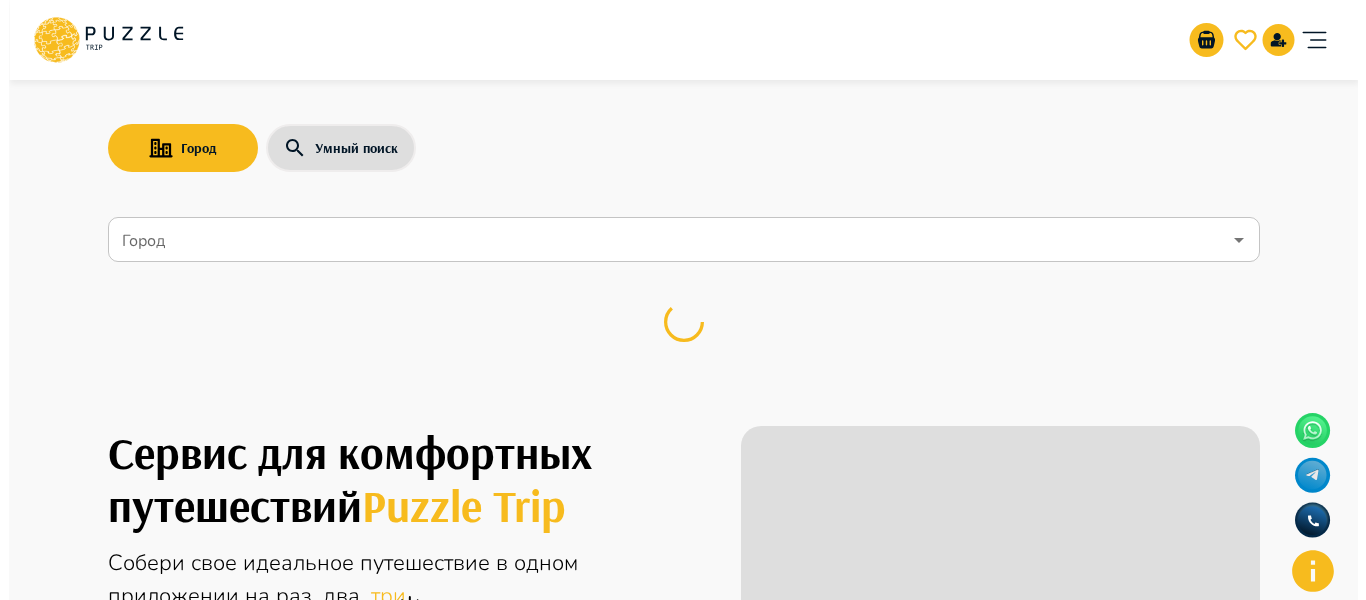 scroll, scrollTop: 0, scrollLeft: 0, axis: both 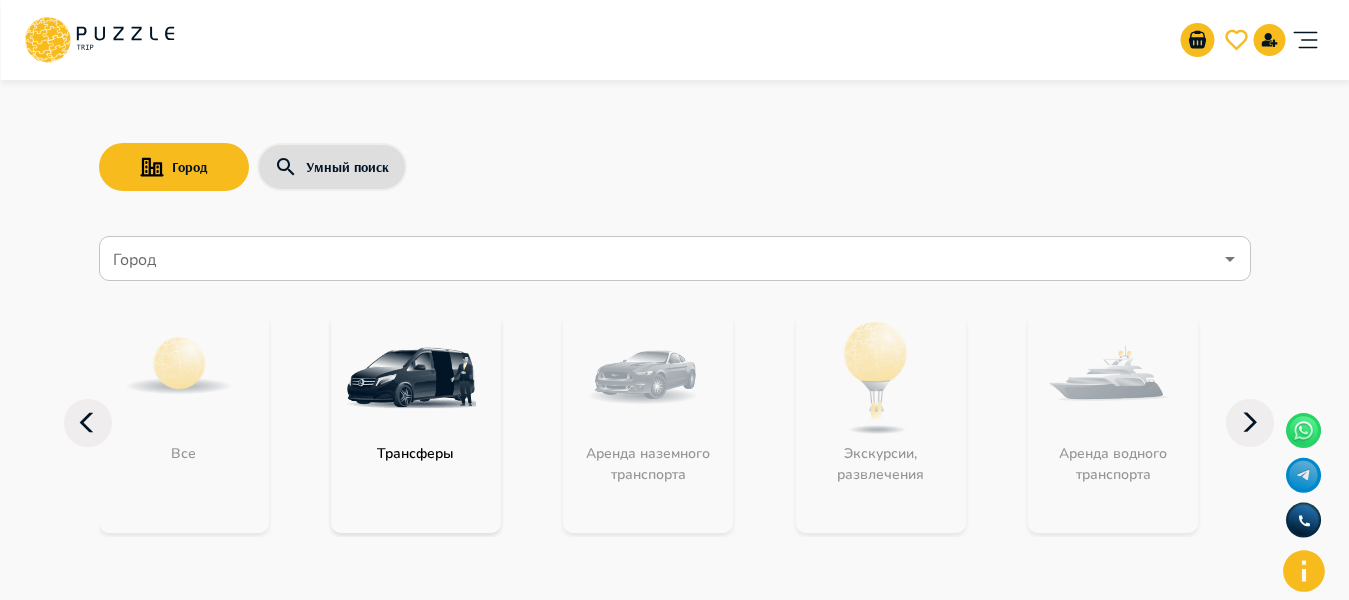 click 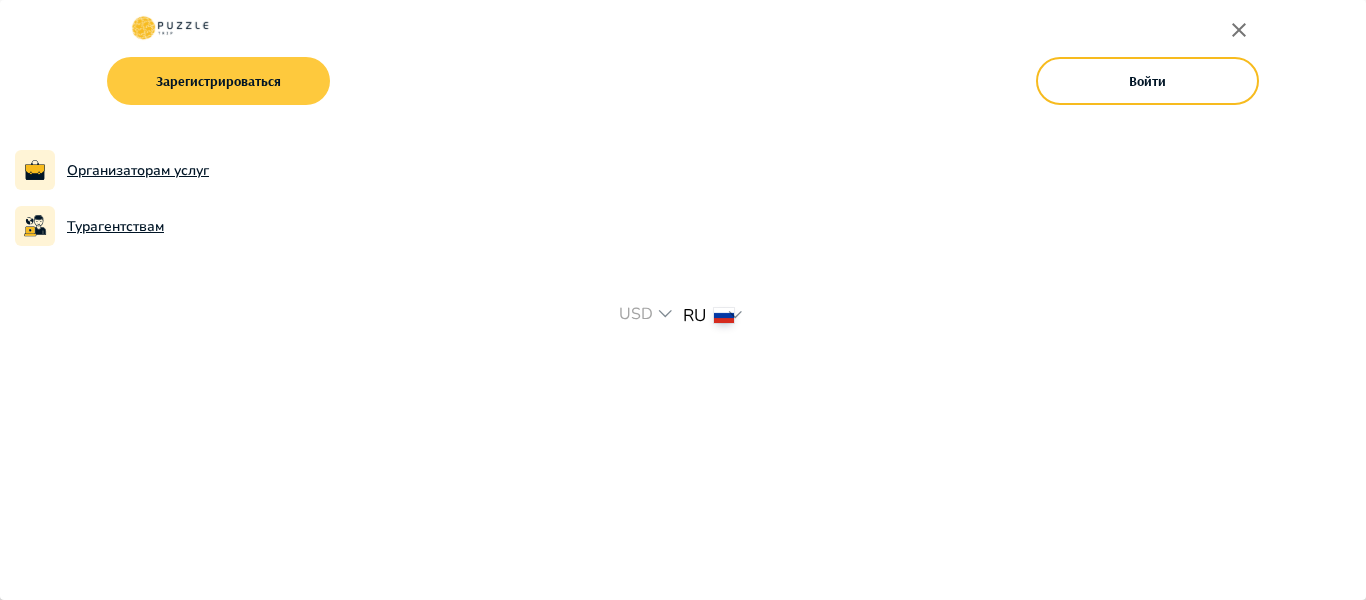 click on "Зарегистрироваться" at bounding box center [218, 81] 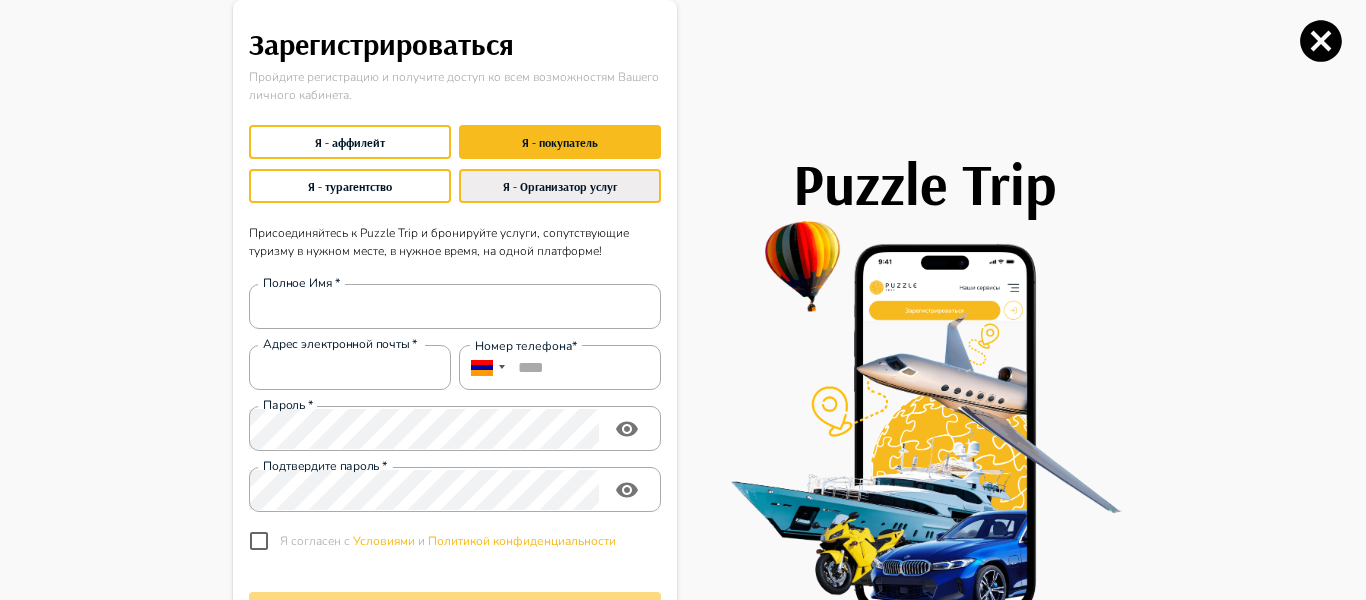 type on "**********" 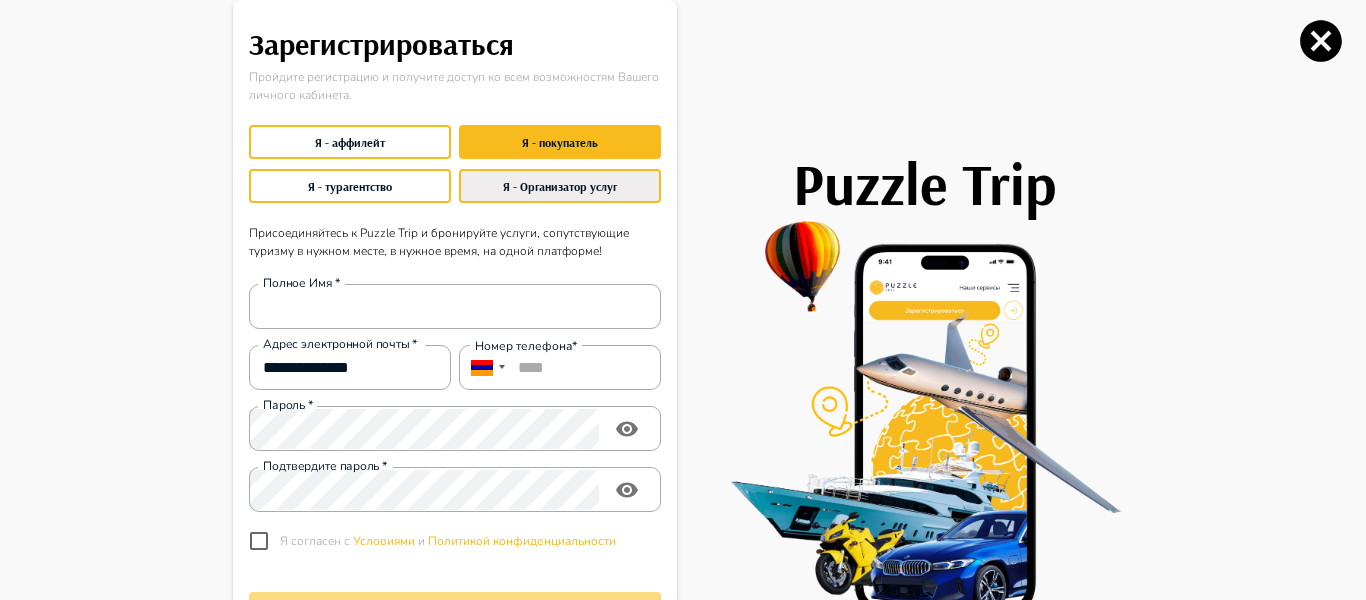click on "Я - Организатор услуг" at bounding box center (560, 186) 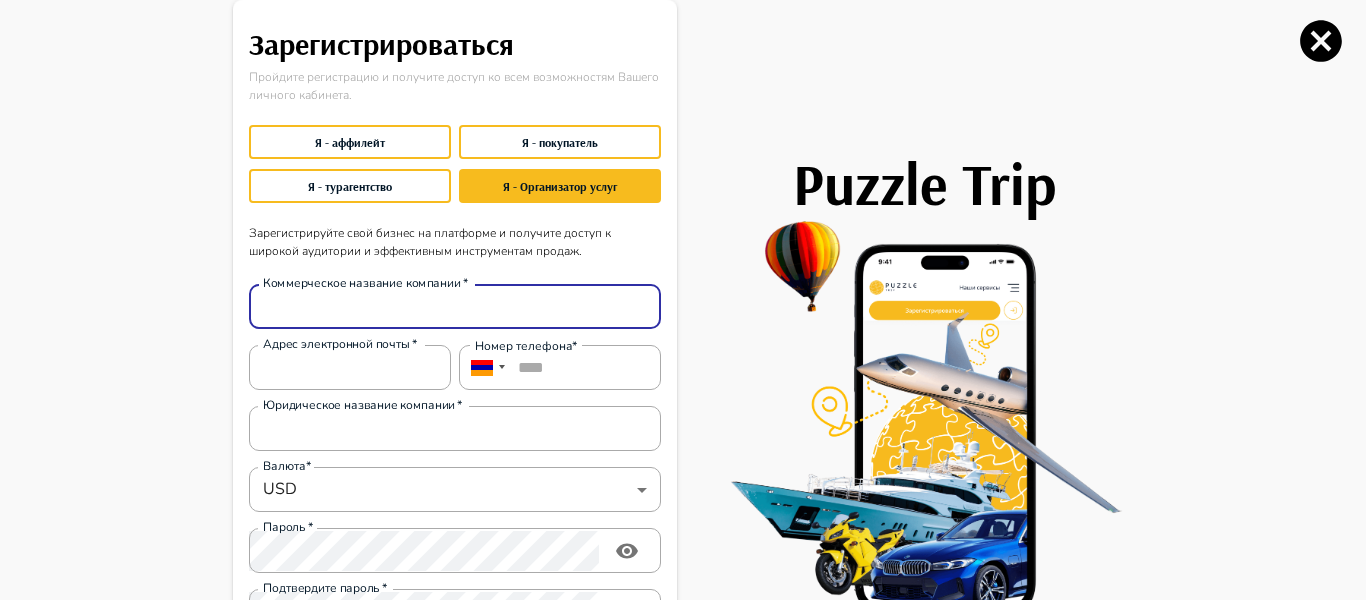 click on "Коммерческое название компании   *" at bounding box center (455, 307) 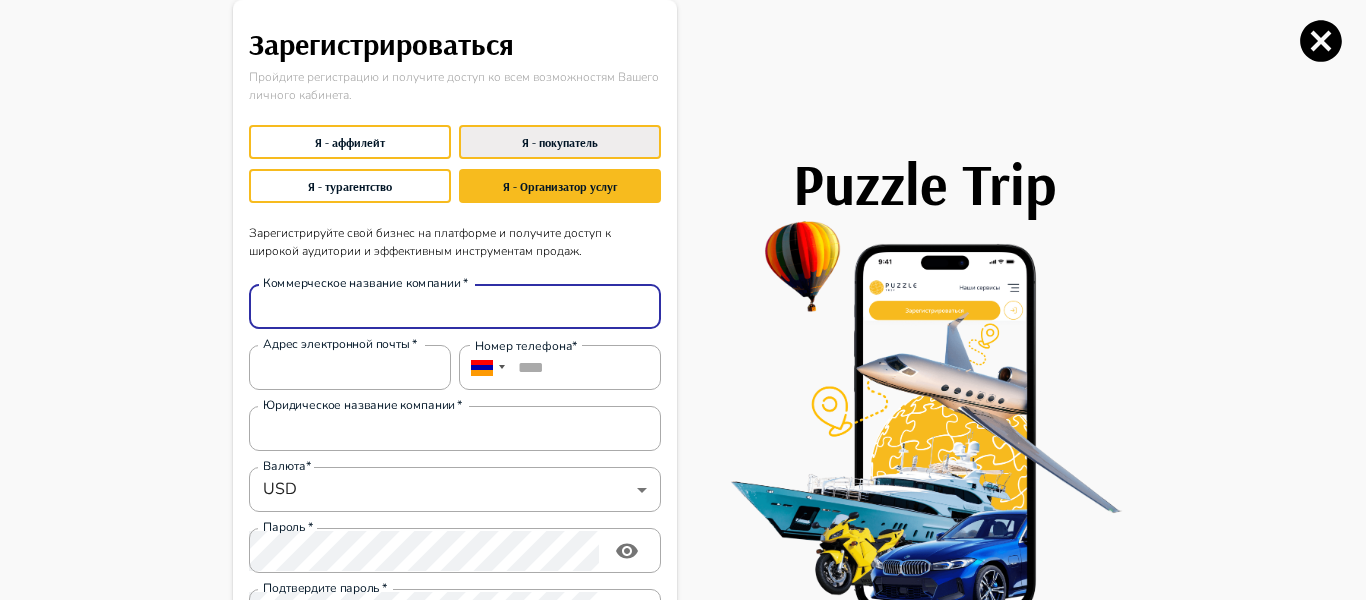 click on "Я - покупатель" at bounding box center [560, 142] 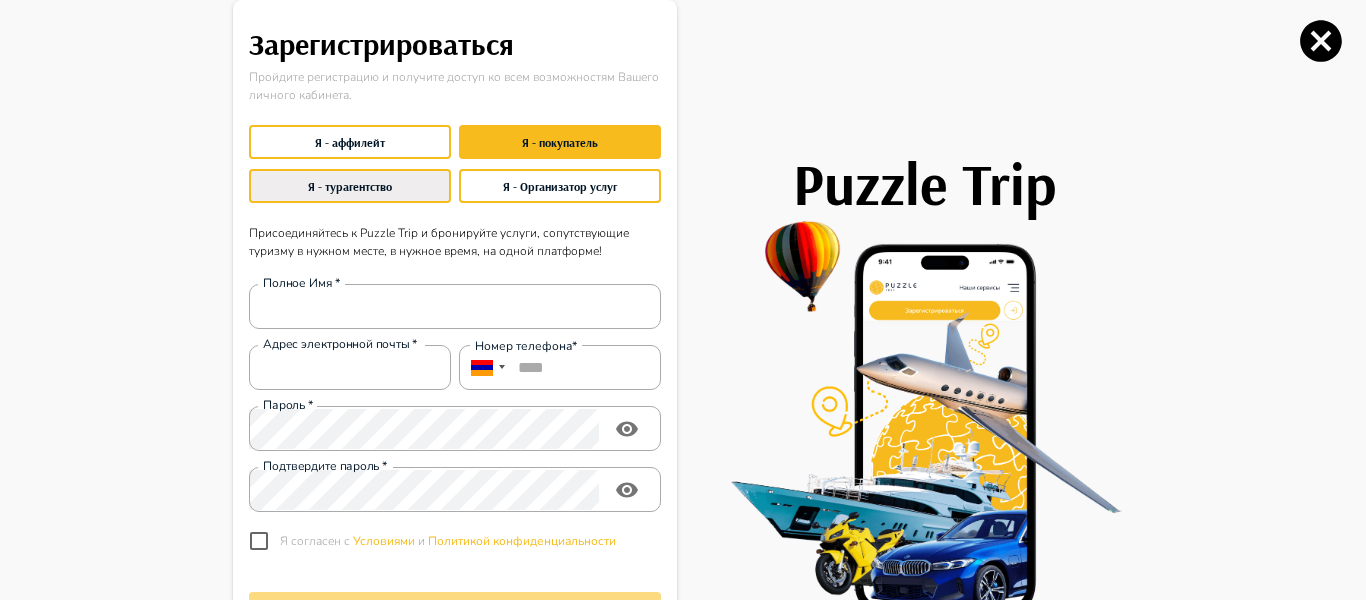 click on "Я - турагентство" at bounding box center [350, 186] 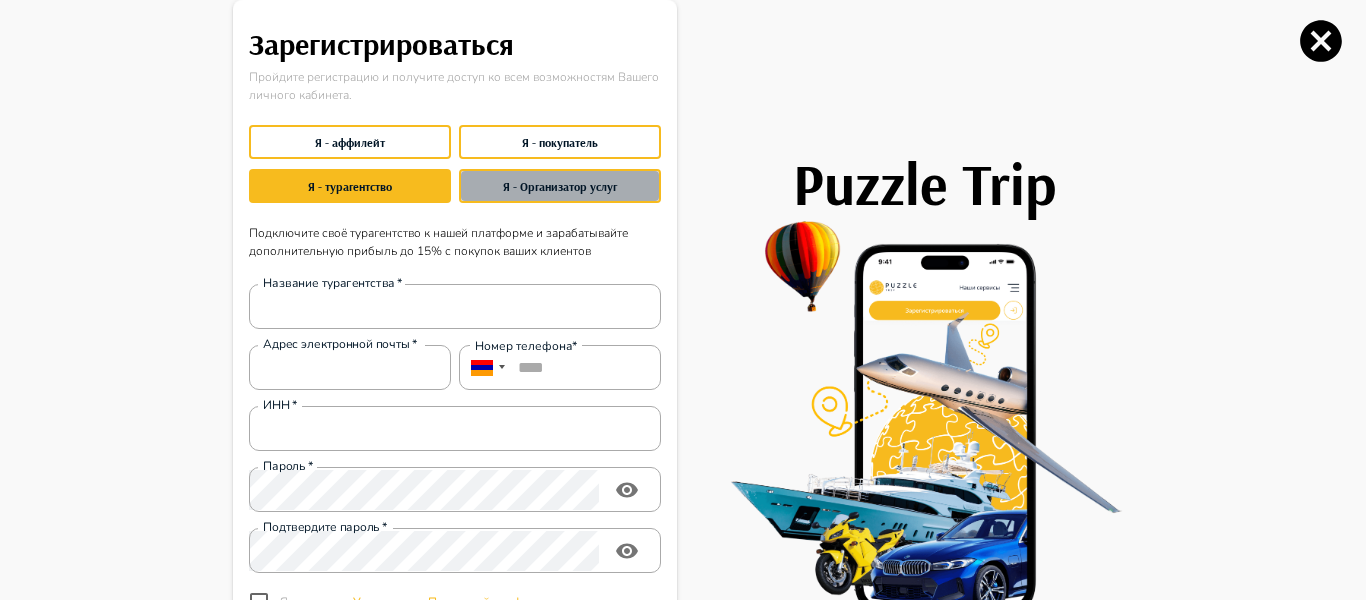 click on "Я - Организатор услуг" at bounding box center (560, 186) 